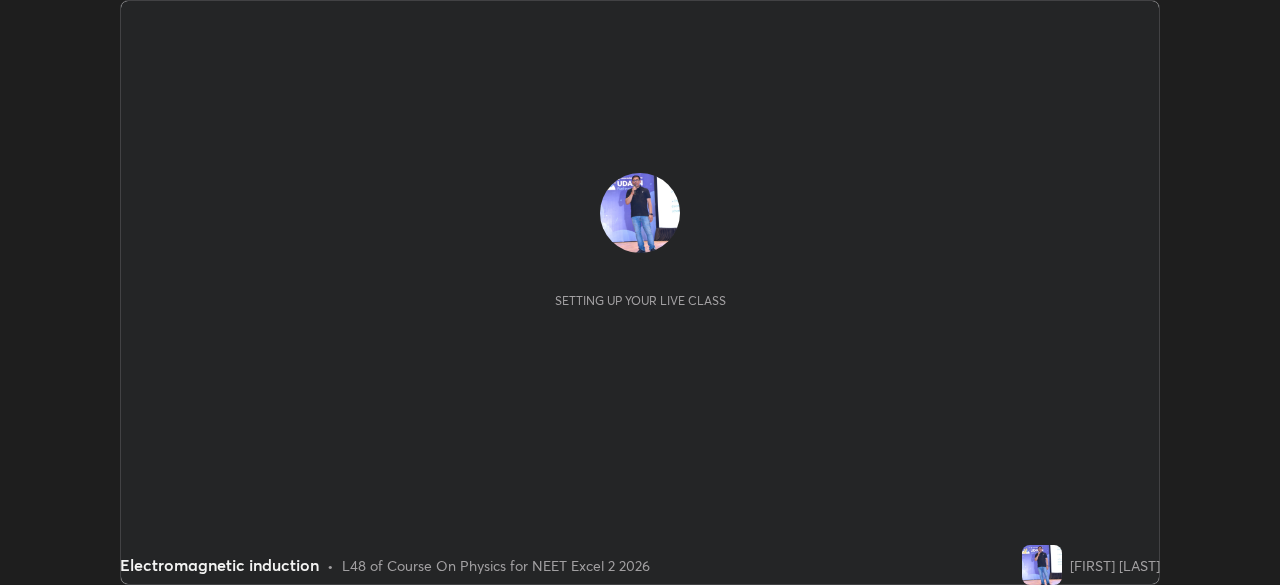 scroll, scrollTop: 0, scrollLeft: 0, axis: both 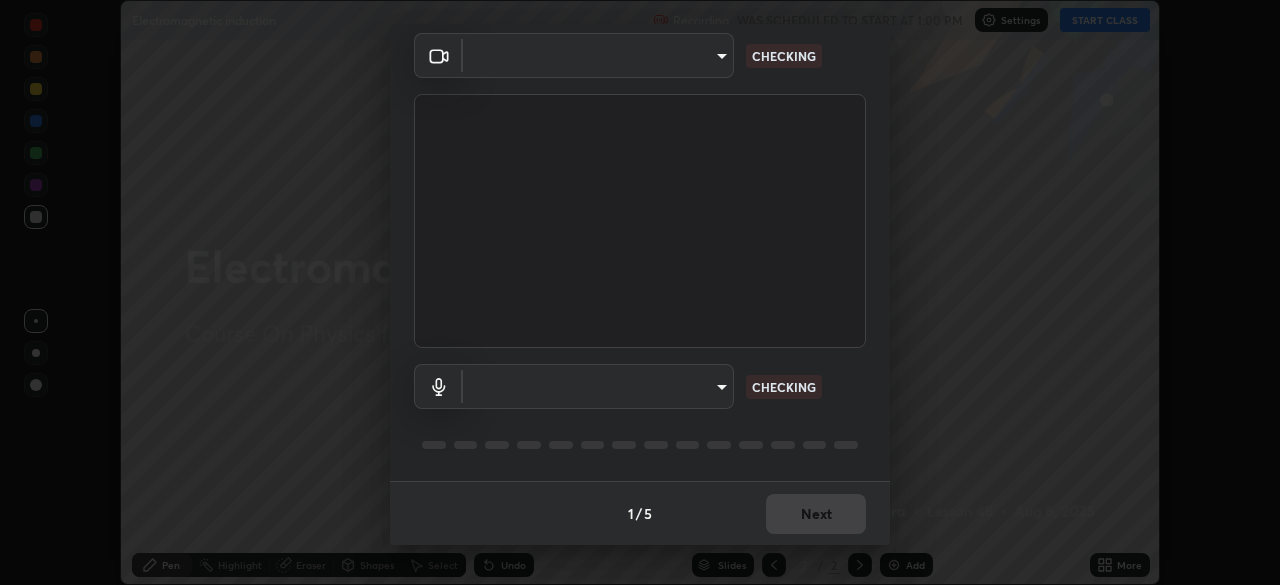 type on "ca2a7f33afe0fd030c916fdd2ec90d924ab41553388ee536aa1d754fc76036d0" 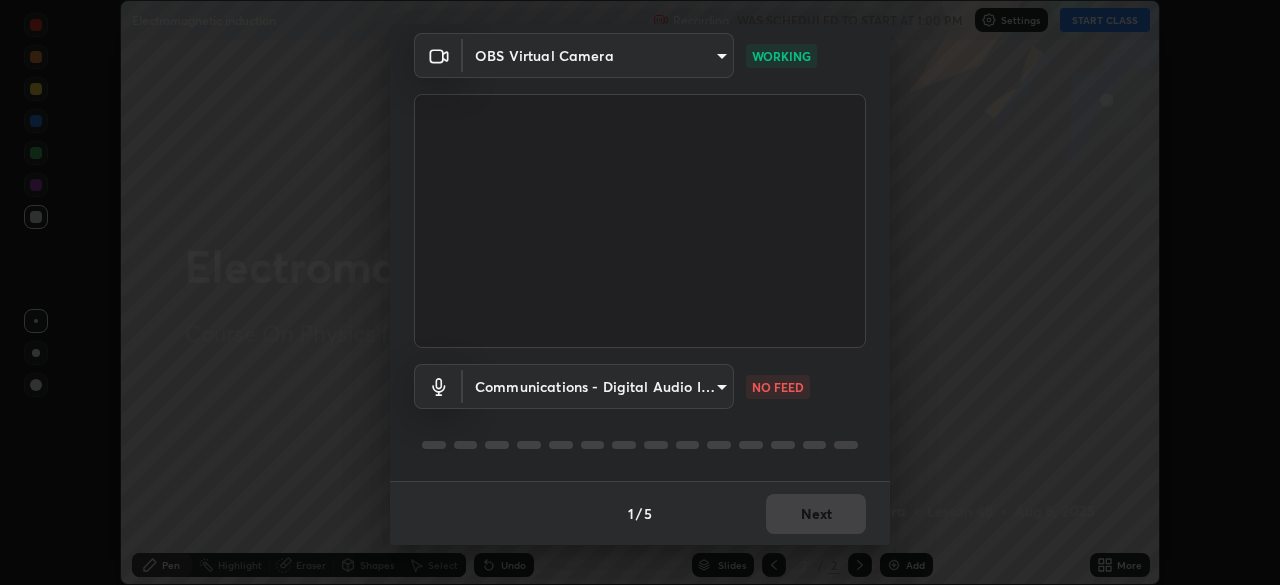 click on "Erase all Electromagnetic induction Recording WAS SCHEDULED TO START AT  1:00 PM Settings START CLASS Setting up your live class Electromagnetic induction • L48 of Course On Physics for NEET Excel 2 2026 [FIRST] [LAST] Pen Highlight Eraser Shapes Select Undo Slides 2 / 2 Add More No doubts shared Encourage your learners to ask a doubt for better clarity Report an issue Reason for reporting Buffering Chat not working Audio - Video sync issue Educator video quality low ​ Attach an image Report Media settings OBS Virtual Camera ca2a7f33afe0fd030c916fdd2ec90d924ab41553388ee536aa1d754fc76036d0 WORKING Communications - Digital Audio Interface (2- Cam Link 4K) communications NO FEED 1 / 5 Next" at bounding box center (640, 292) 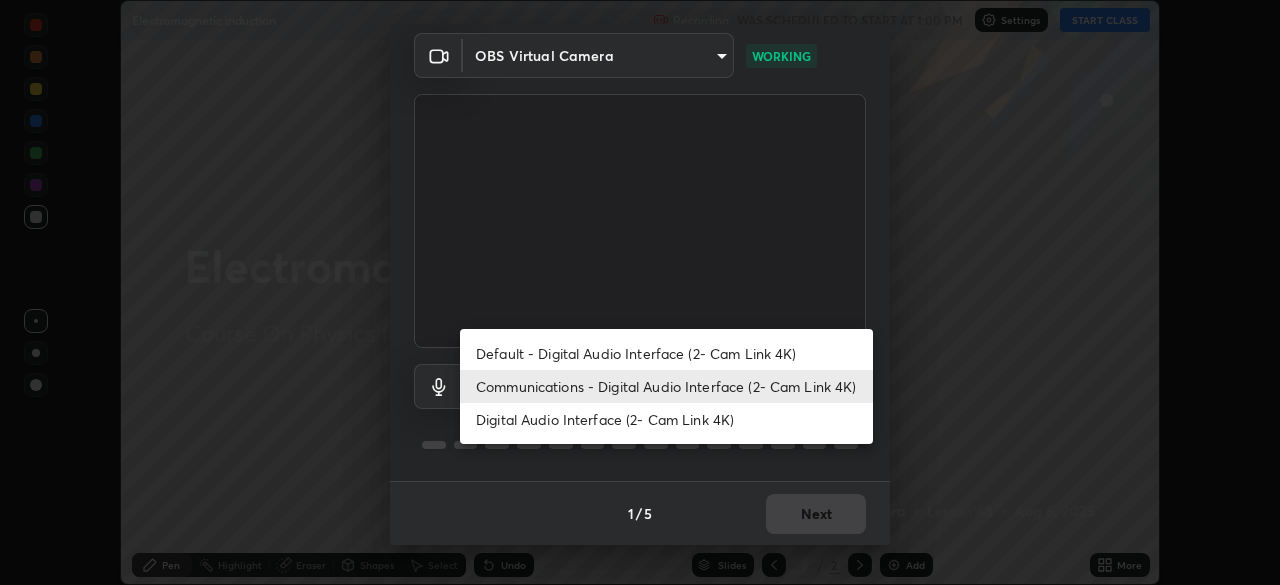 click on "Default - Digital Audio Interface (2- Cam Link 4K)" at bounding box center [666, 353] 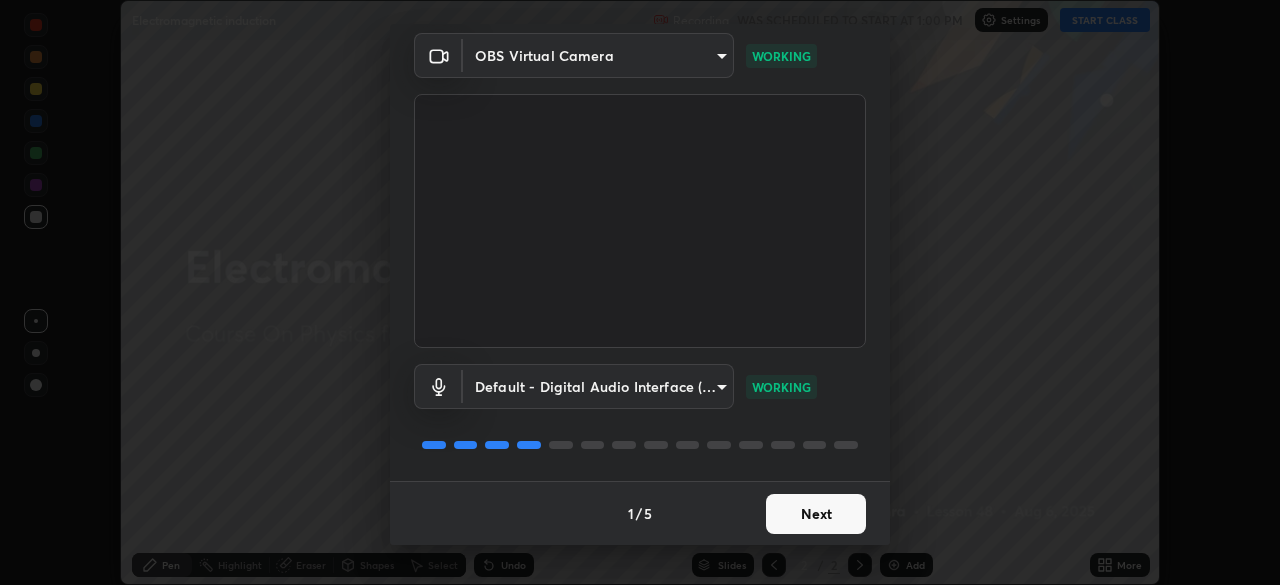 click on "Next" at bounding box center (816, 514) 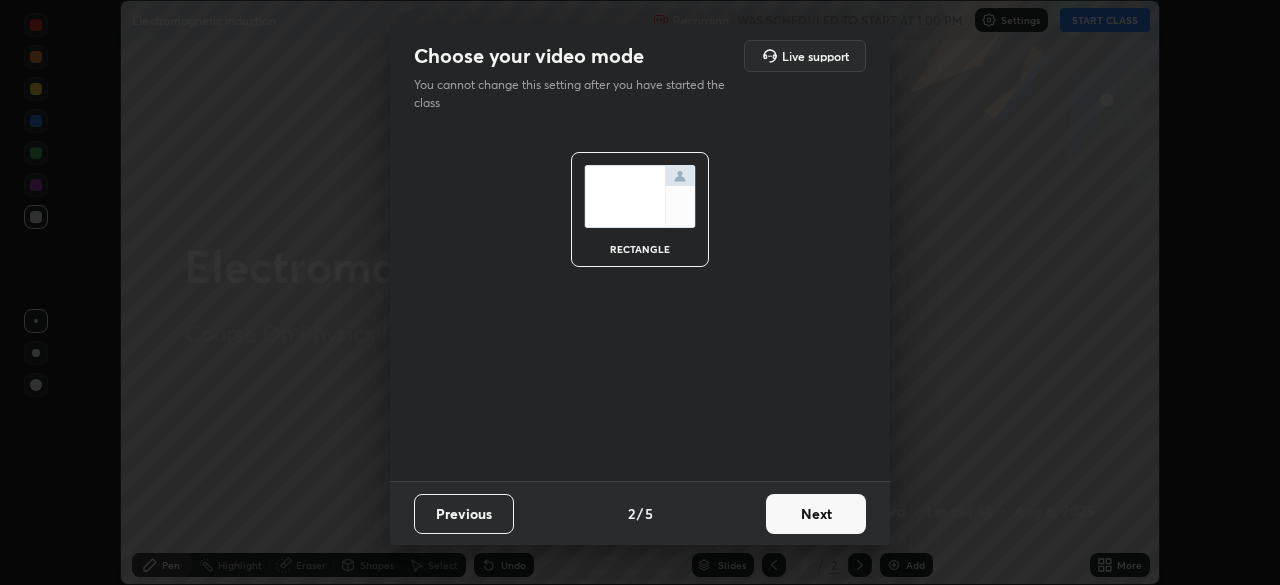 scroll, scrollTop: 0, scrollLeft: 0, axis: both 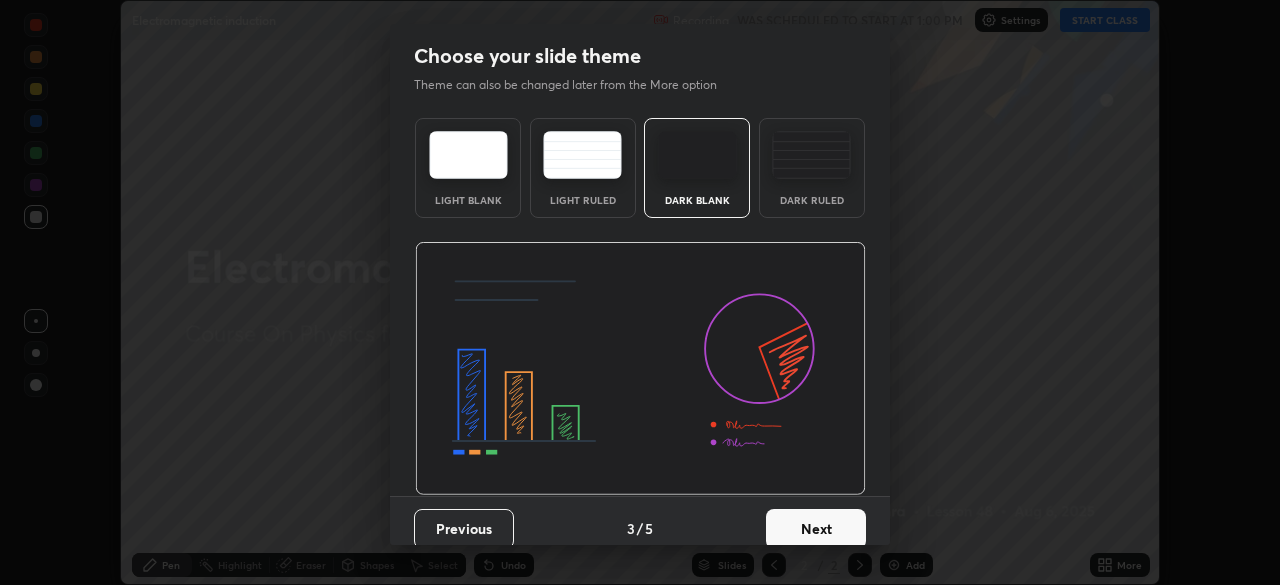 click on "Next" at bounding box center (816, 529) 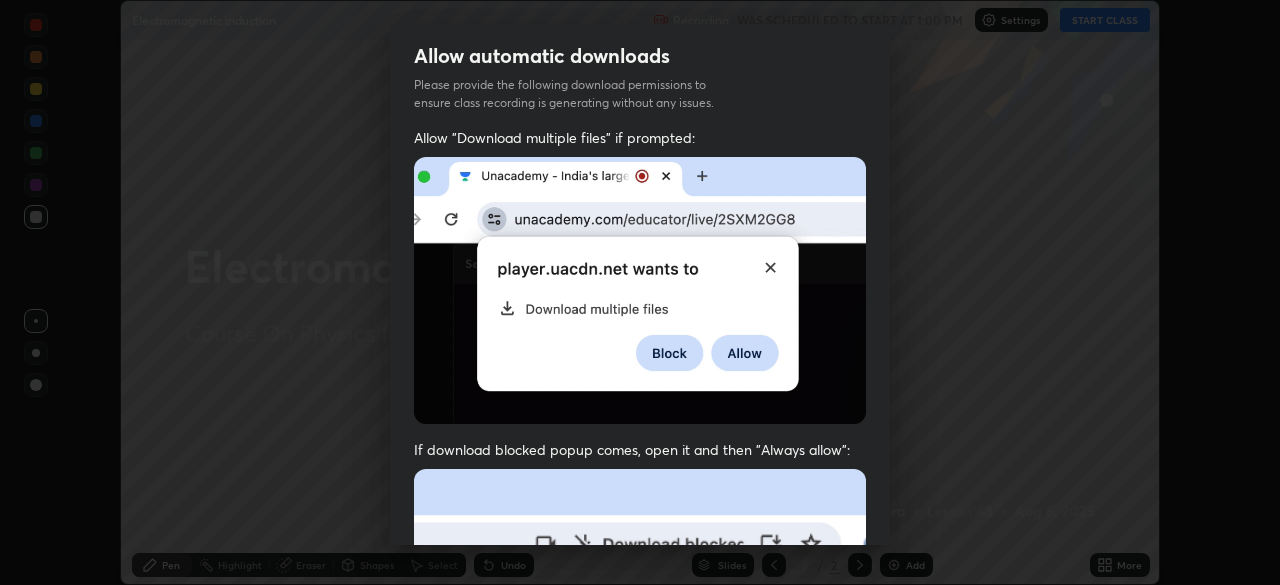 click on "Previous 5 / 5 Done" at bounding box center [640, 1002] 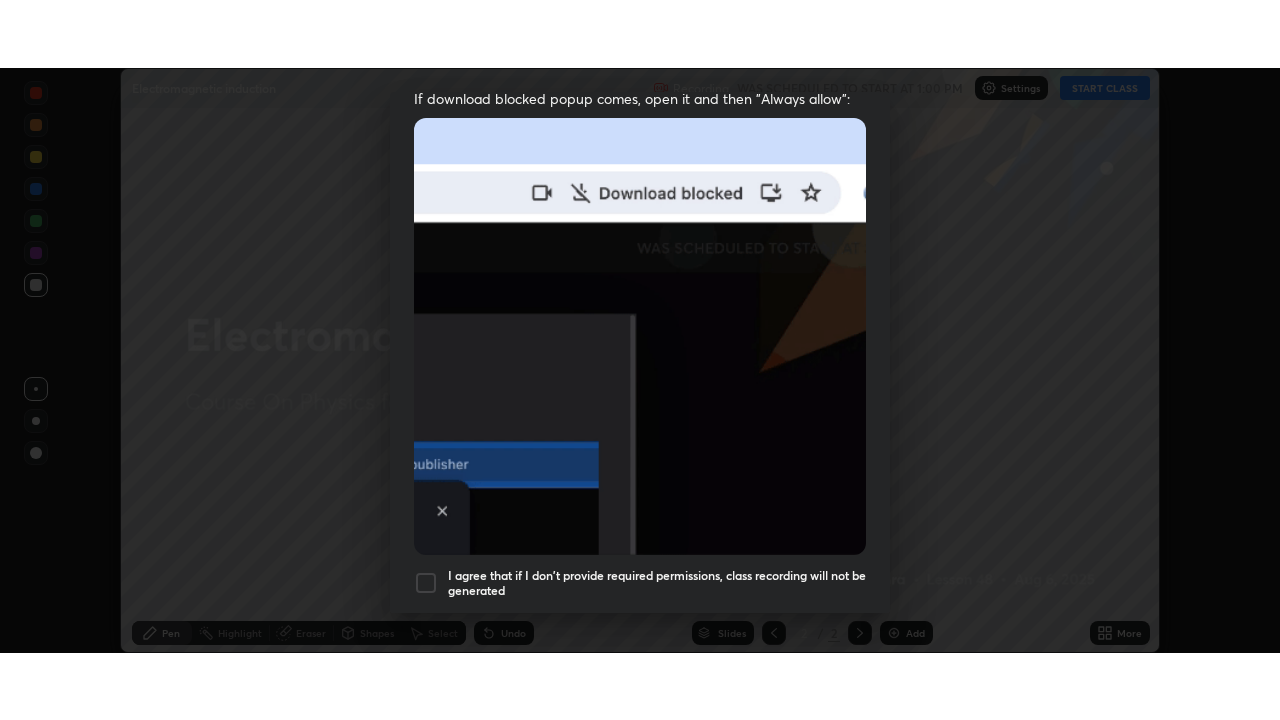 scroll, scrollTop: 479, scrollLeft: 0, axis: vertical 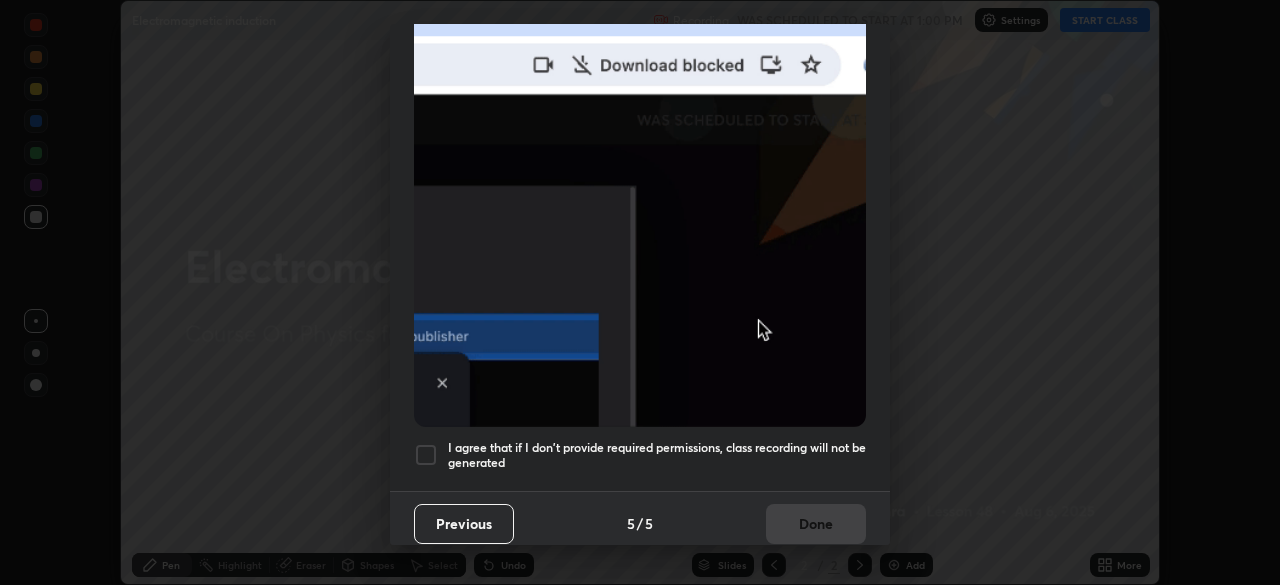 click at bounding box center [426, 455] 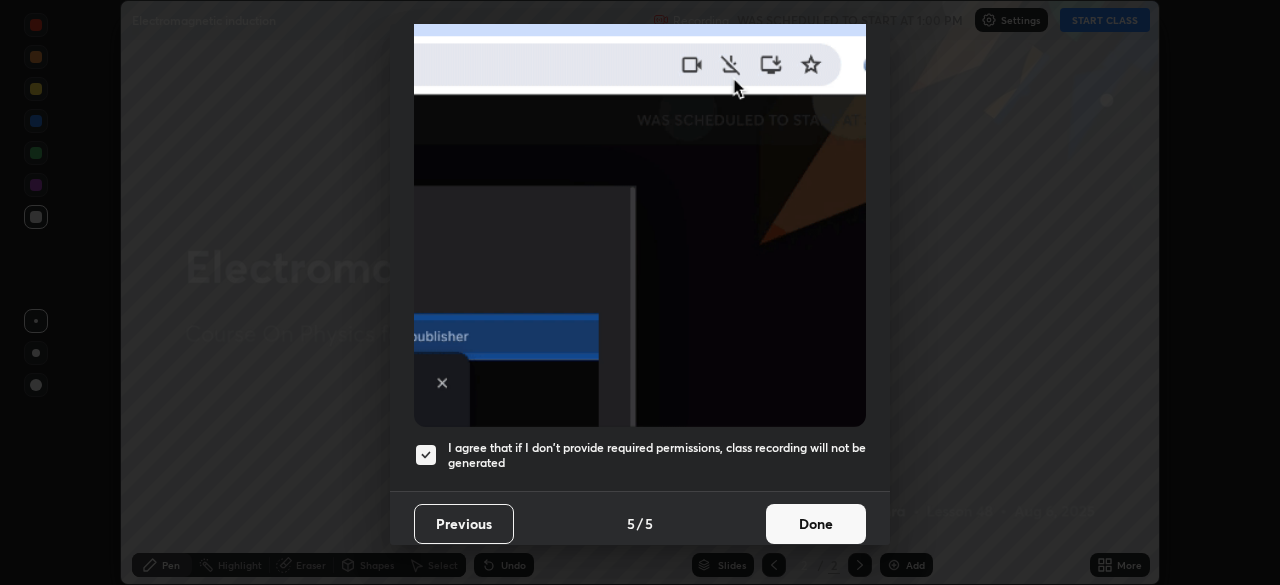 click on "Done" at bounding box center [816, 524] 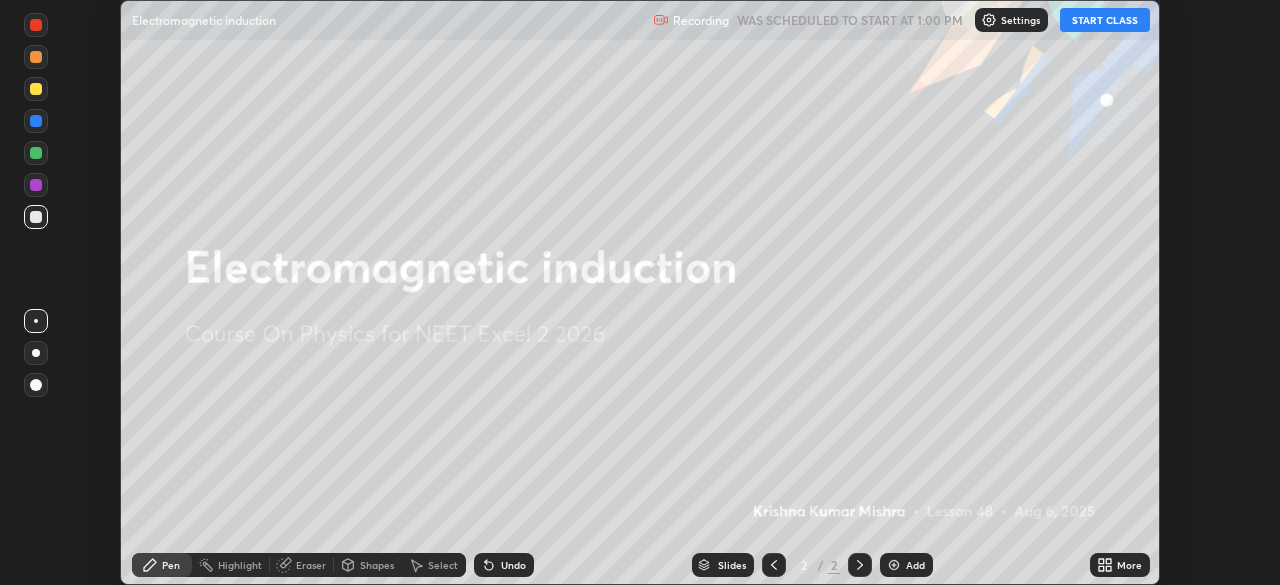 click on "START CLASS" at bounding box center [1105, 20] 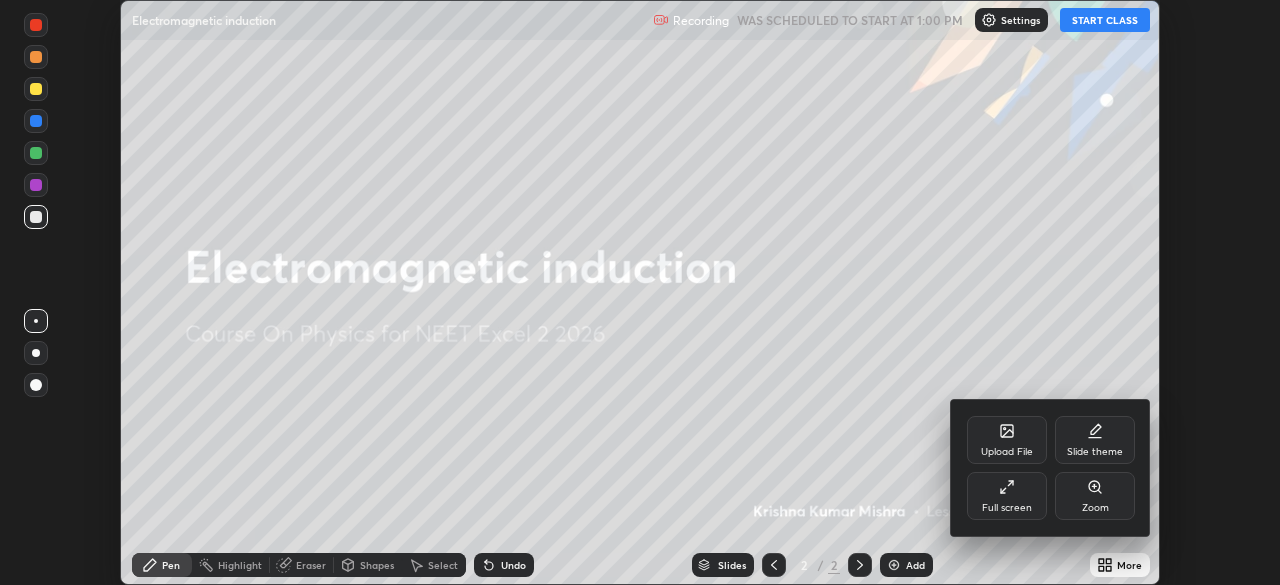 click on "Full screen" at bounding box center (1007, 508) 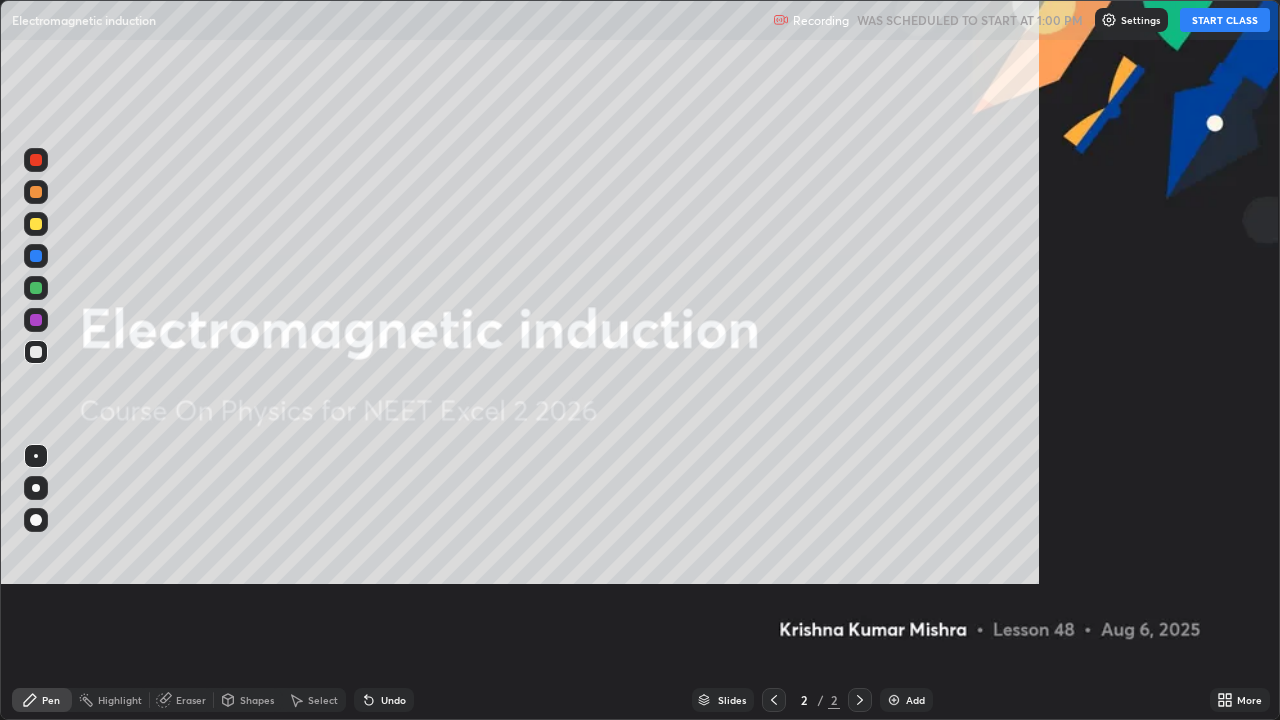 scroll, scrollTop: 99280, scrollLeft: 98720, axis: both 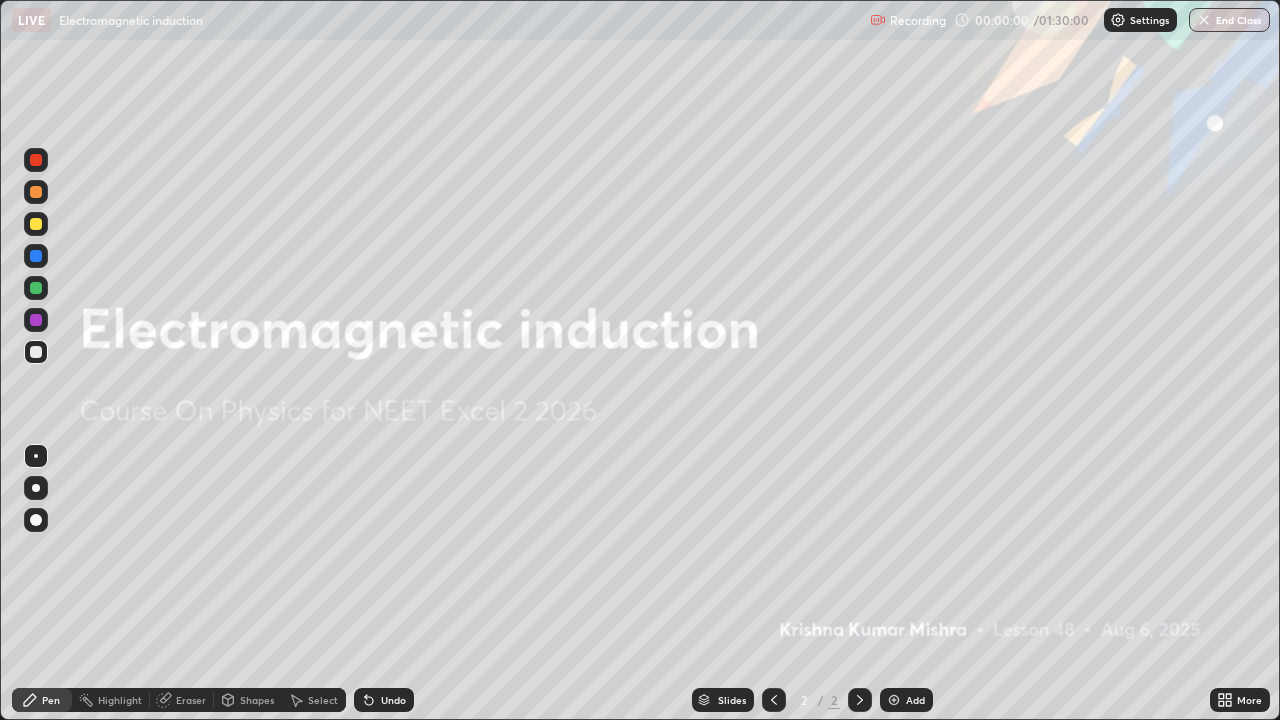 click at bounding box center (894, 700) 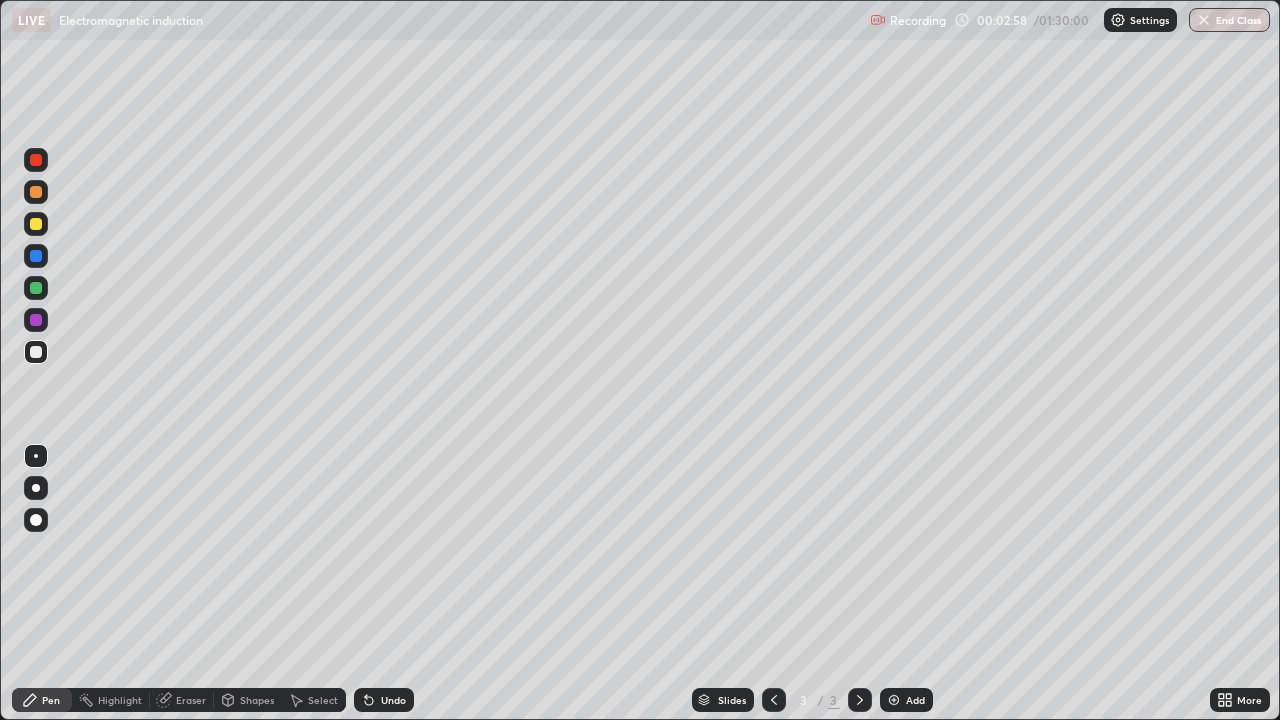 click on "Undo" at bounding box center (393, 700) 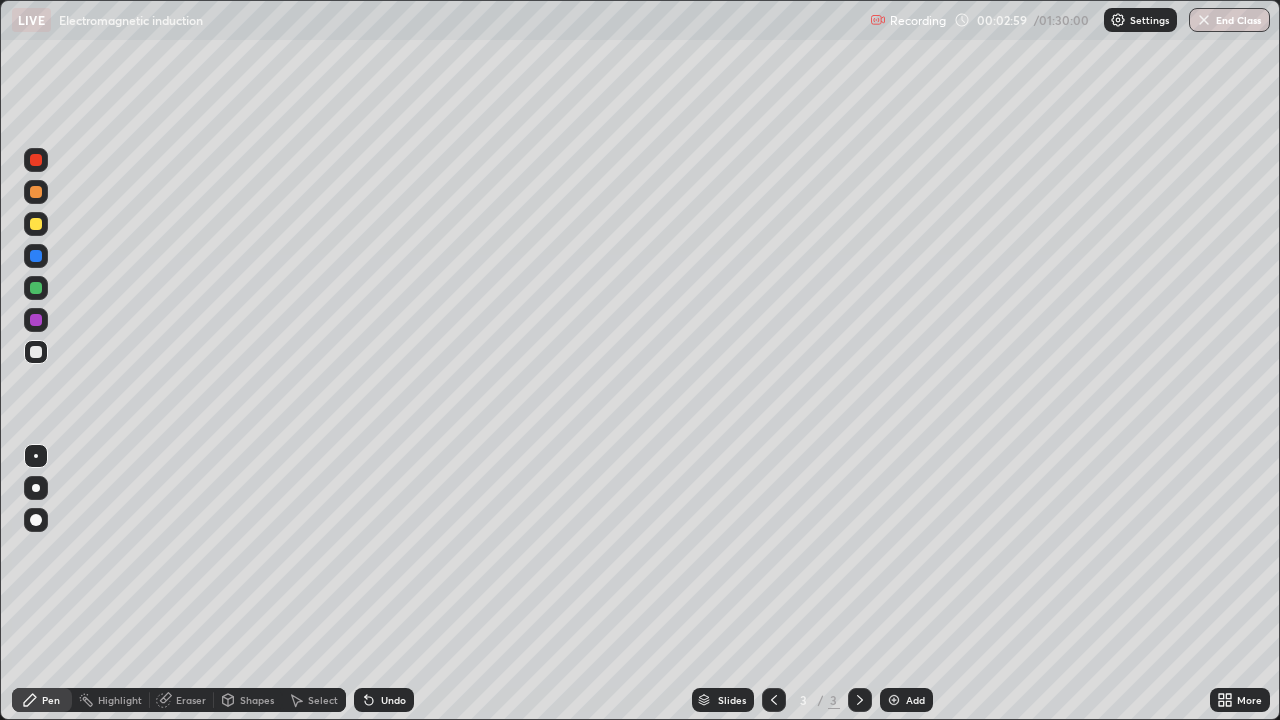 click on "Undo" at bounding box center (393, 700) 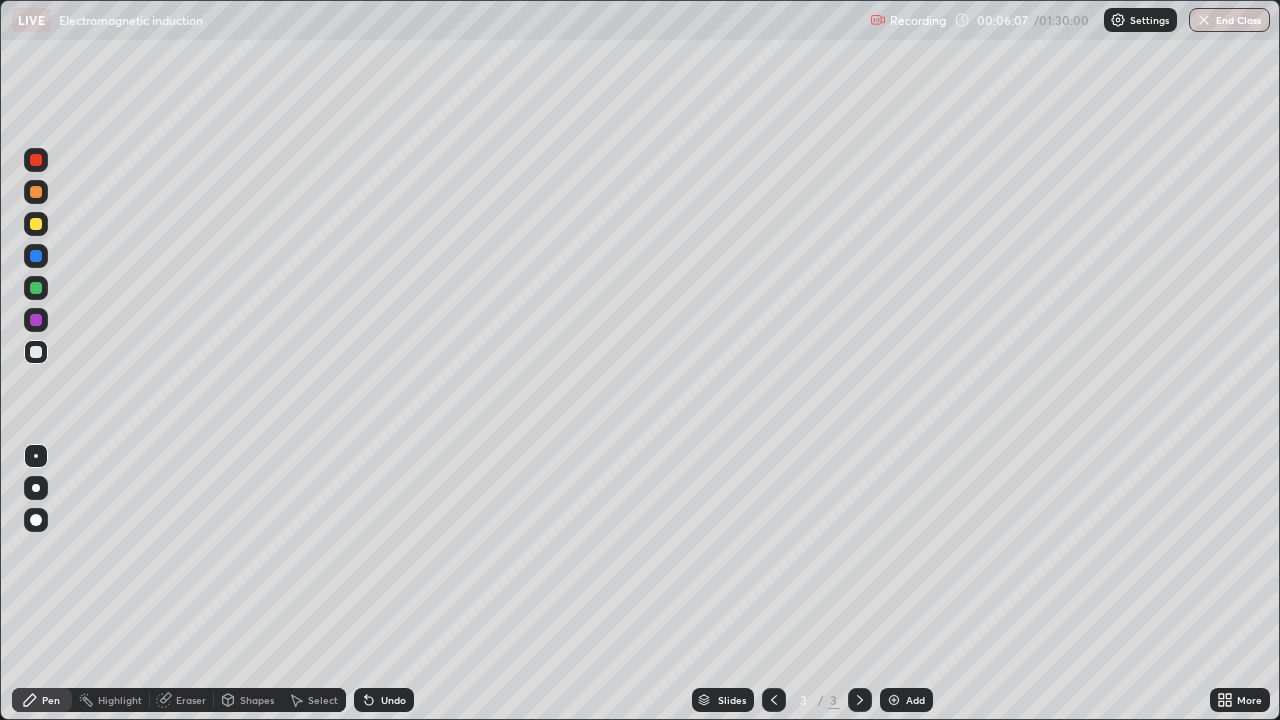 click on "Undo" at bounding box center (393, 700) 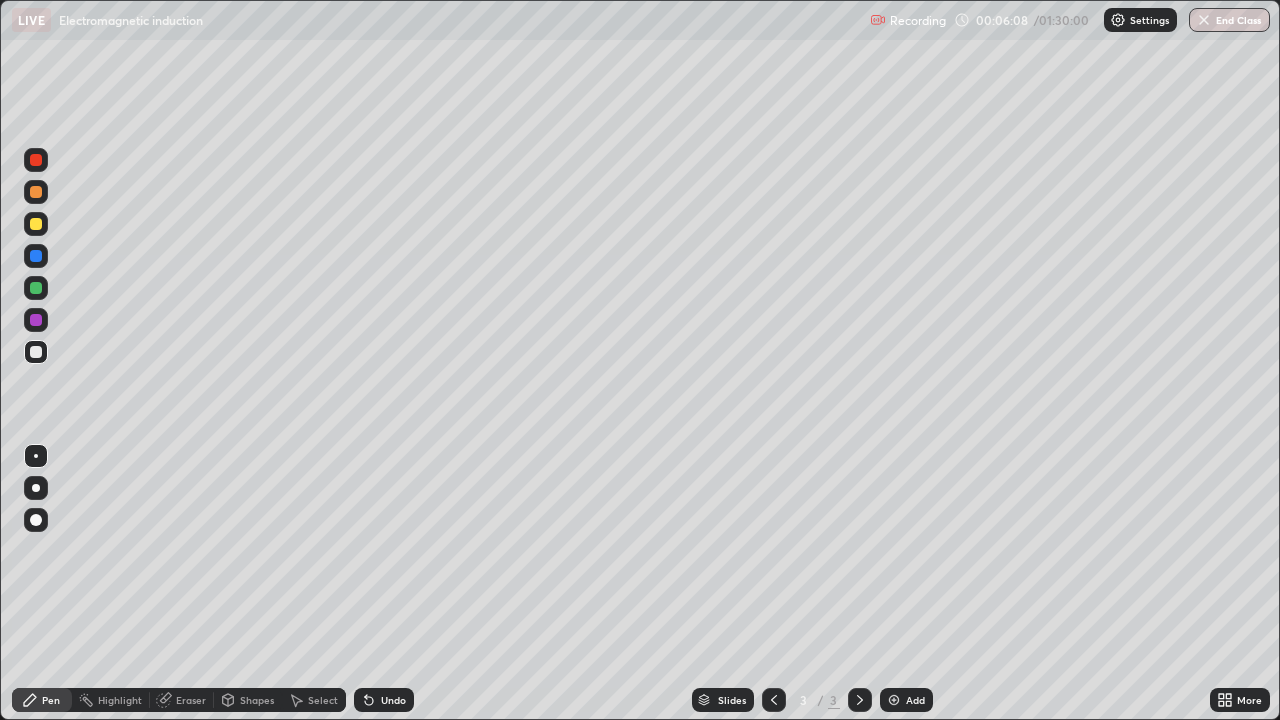 click on "Undo" at bounding box center [393, 700] 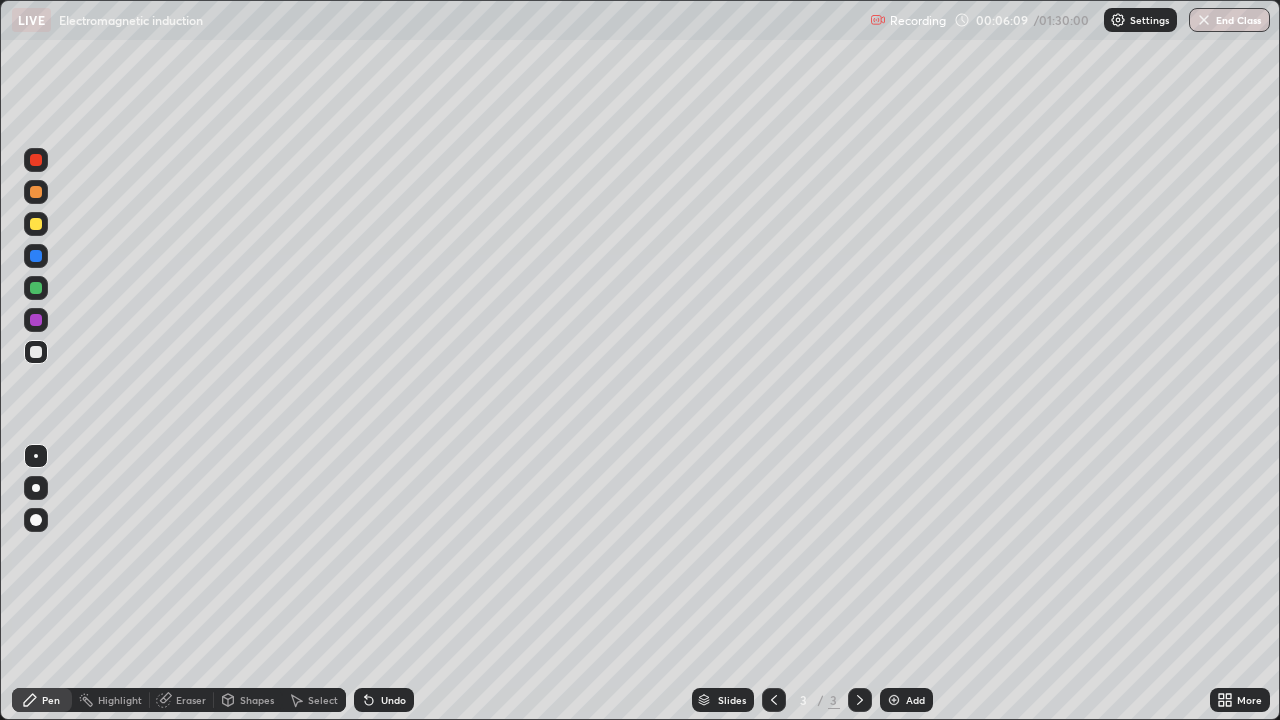 click on "Undo" at bounding box center (393, 700) 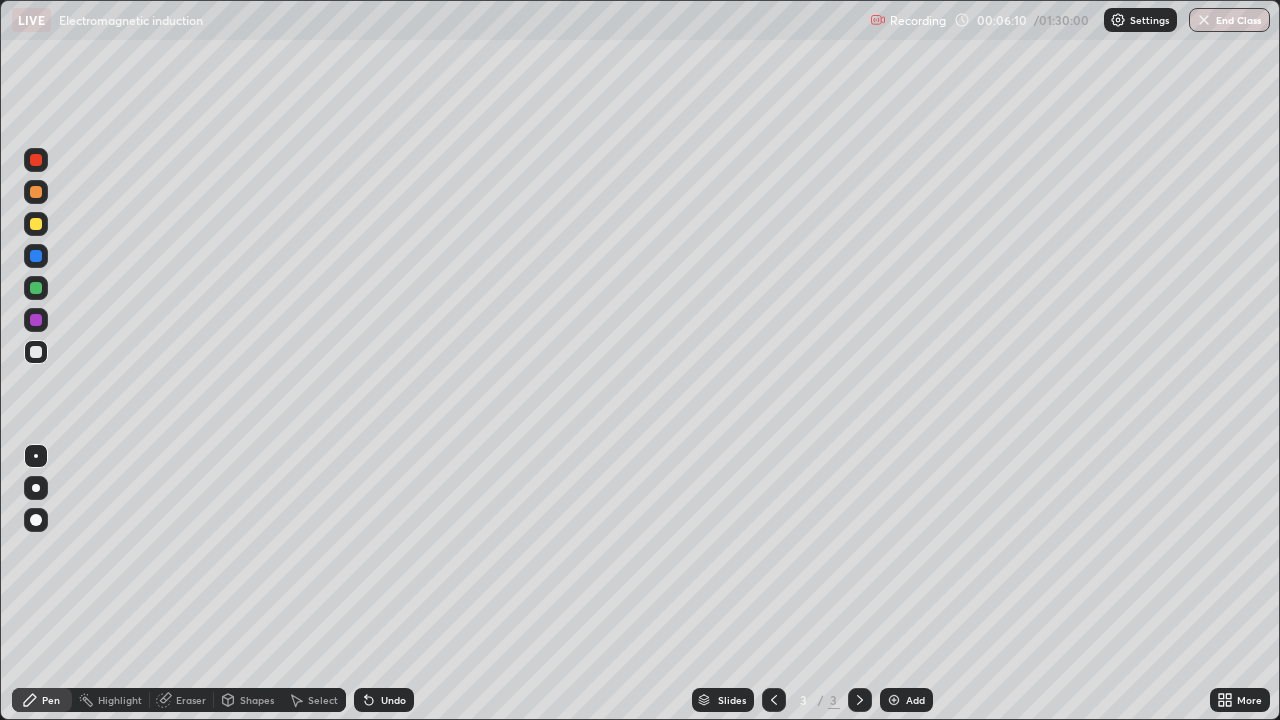 click 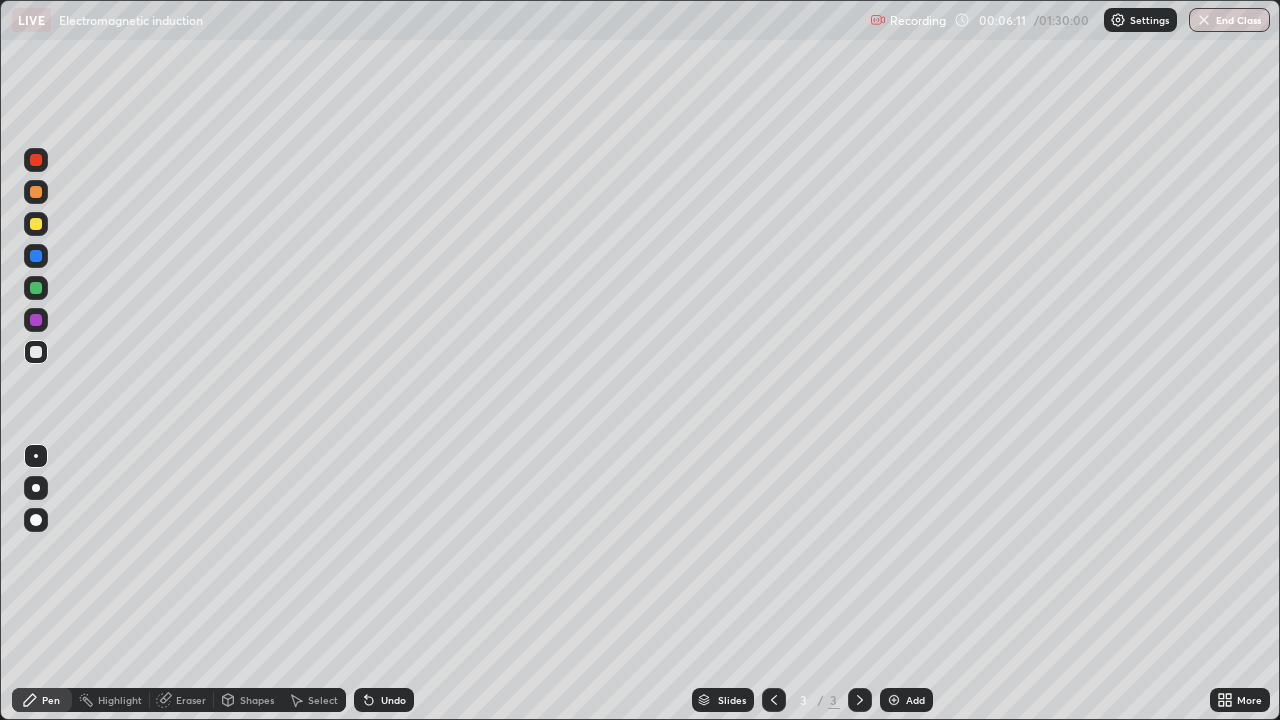 click 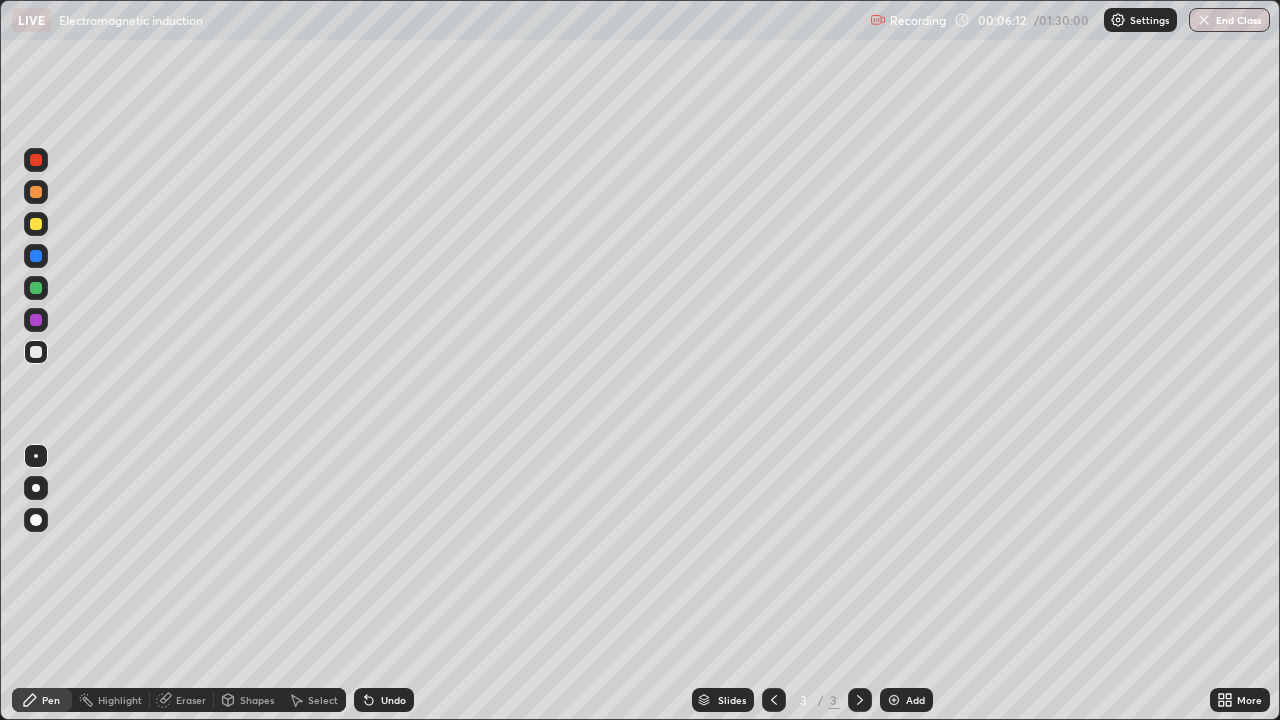 click at bounding box center (36, 288) 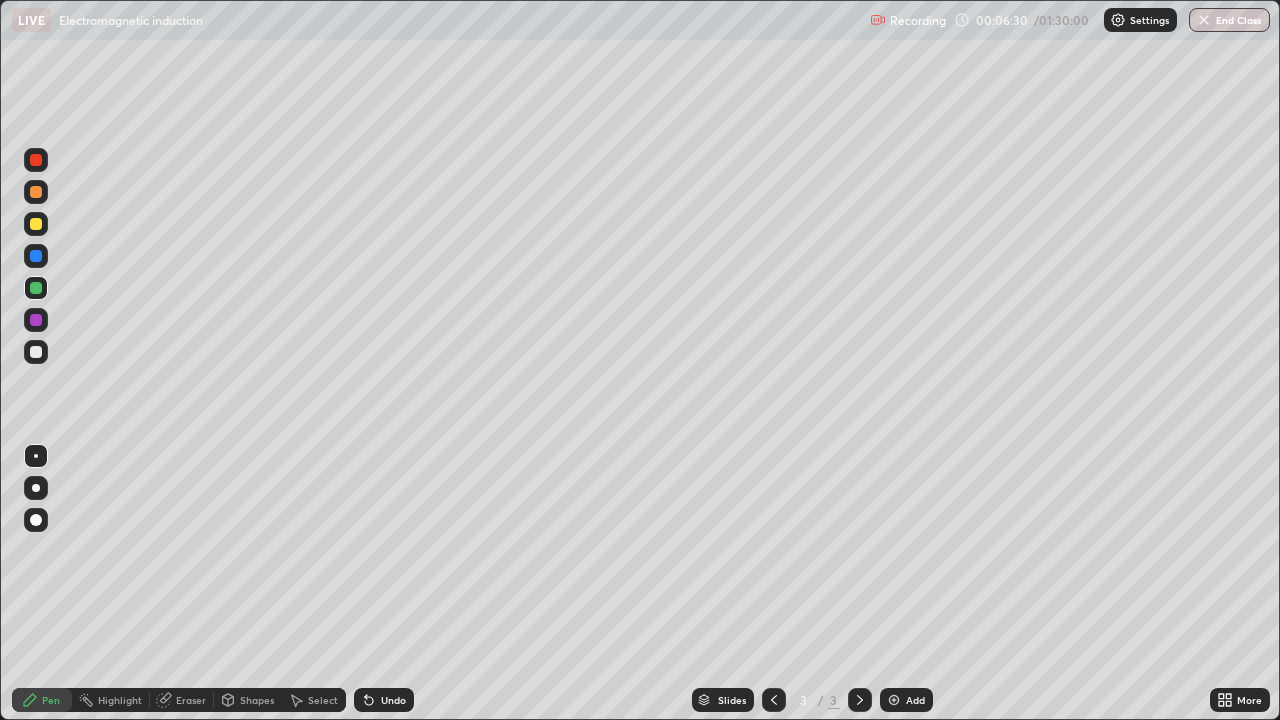 click on "Undo" at bounding box center (393, 700) 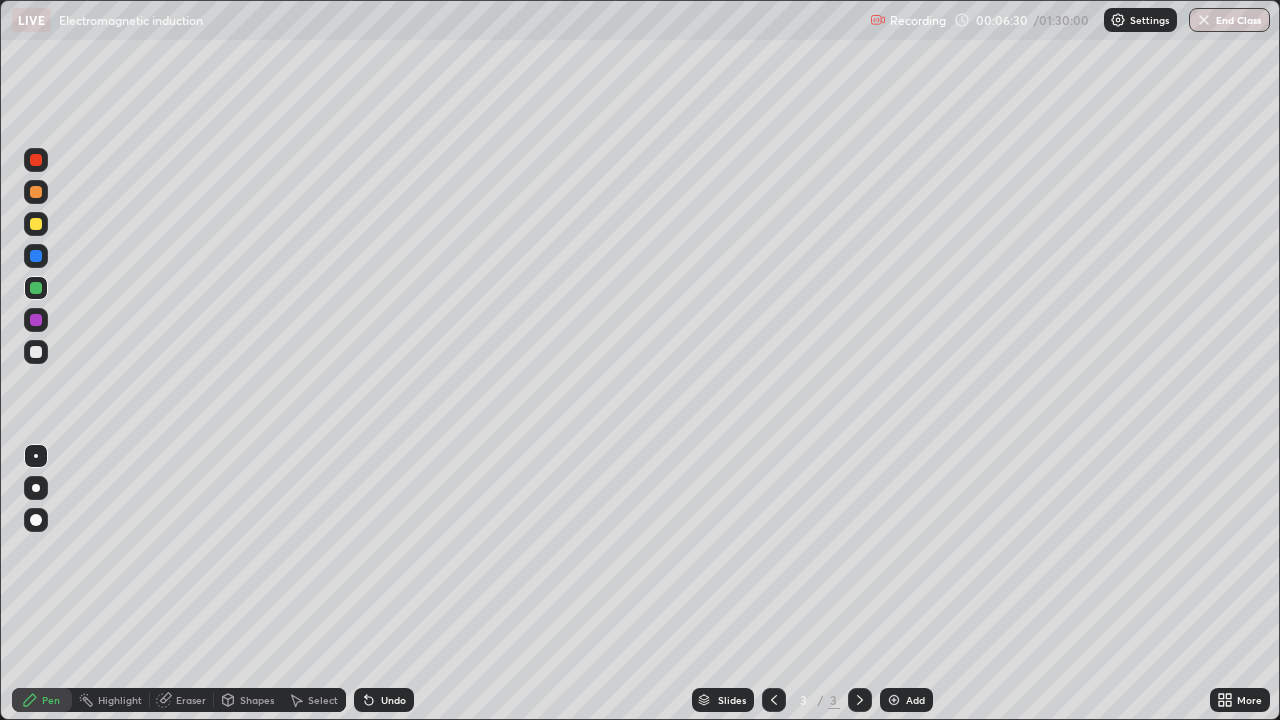click on "Undo" at bounding box center [393, 700] 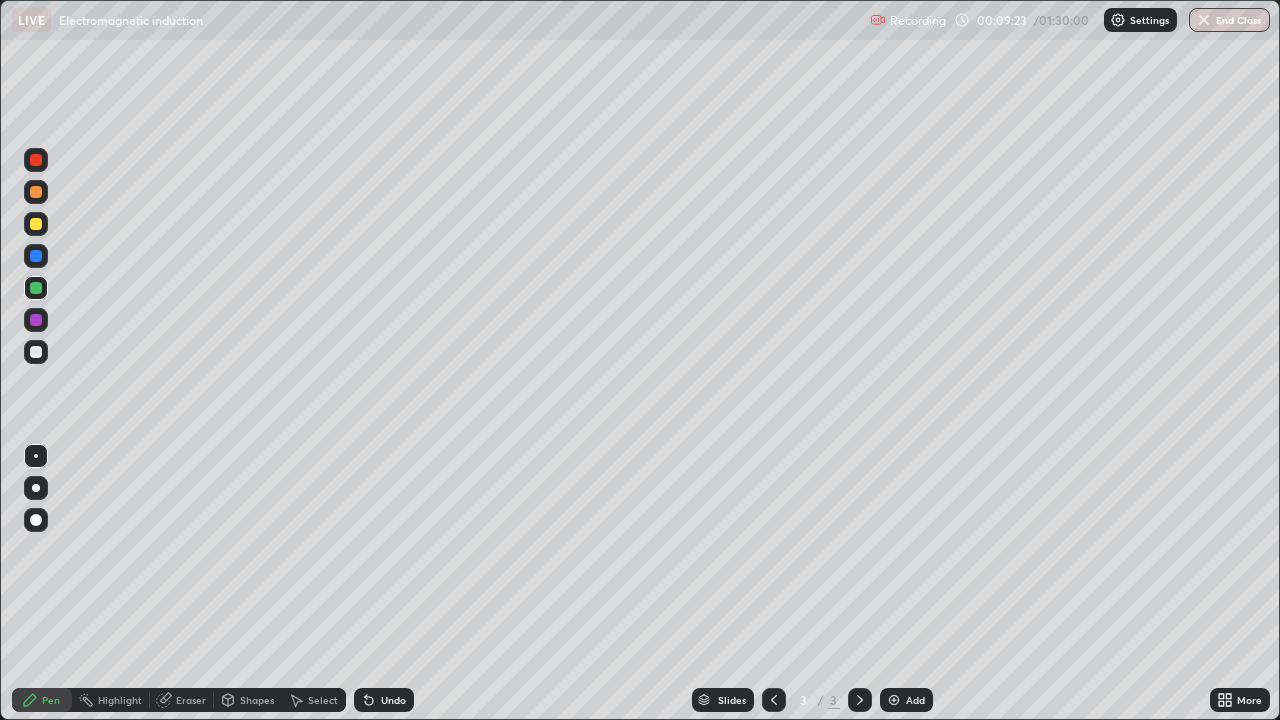 click at bounding box center (36, 224) 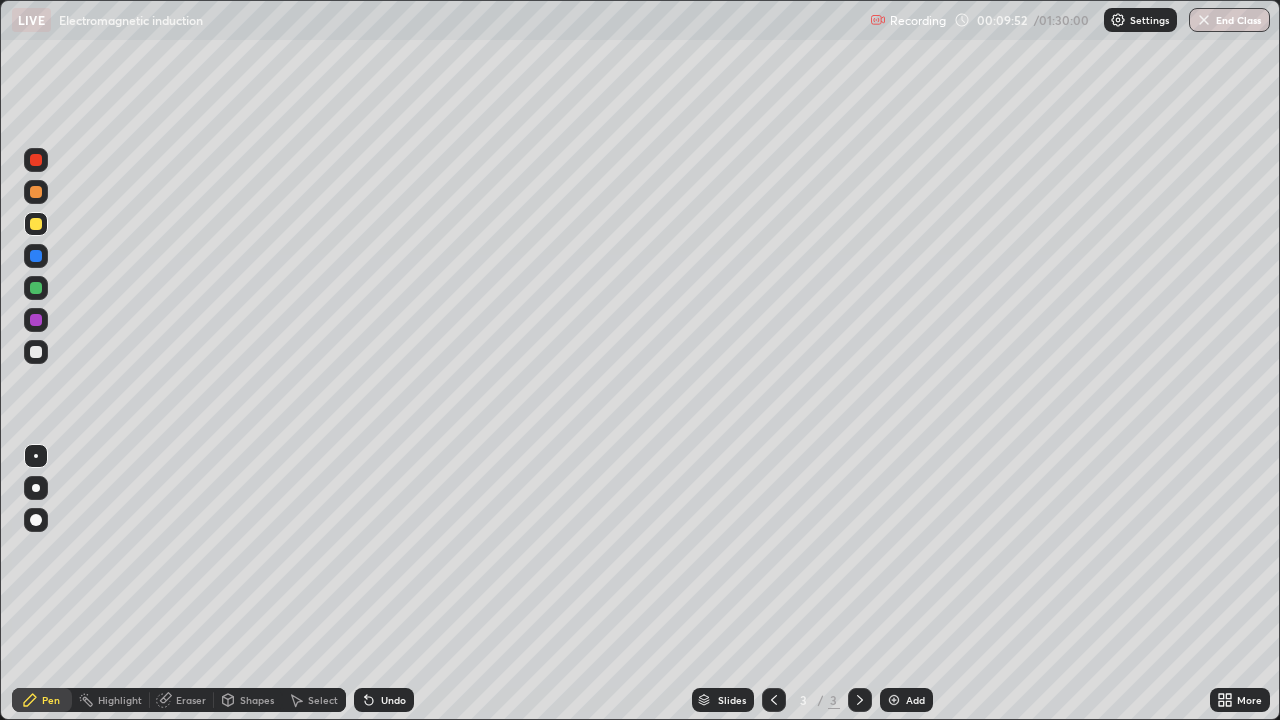 click on "Shapes" at bounding box center [257, 700] 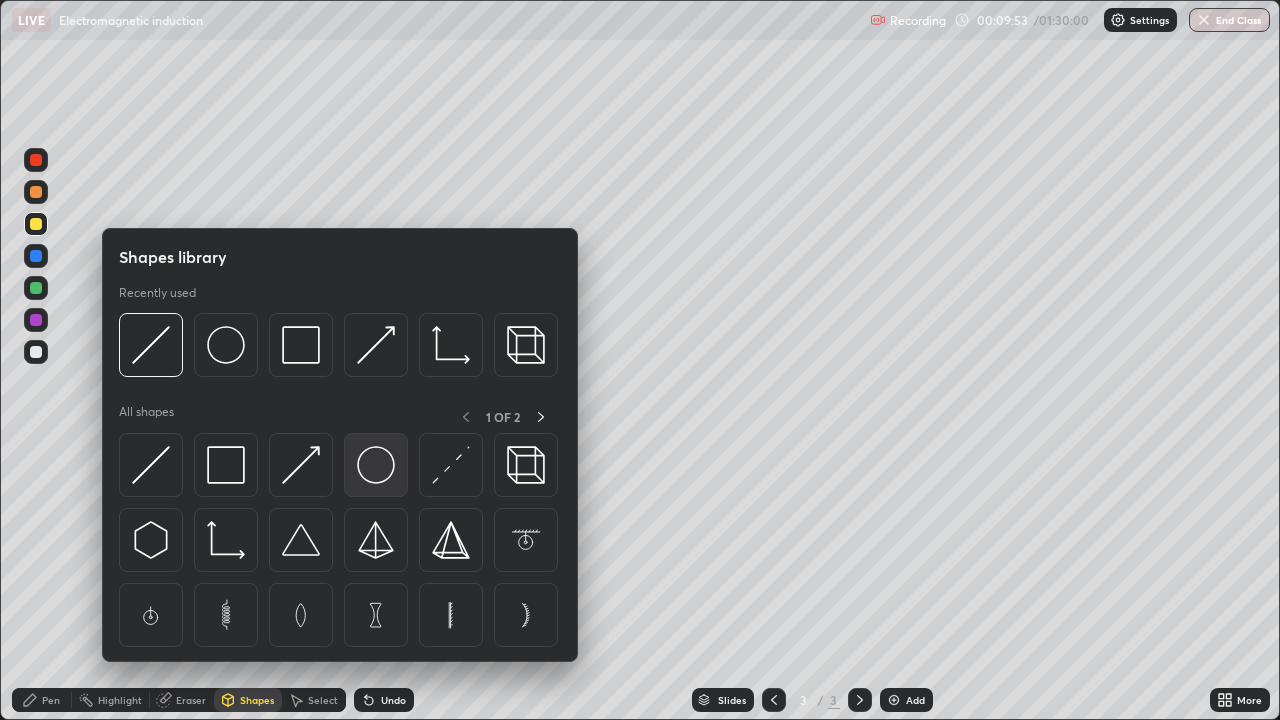 click at bounding box center (376, 465) 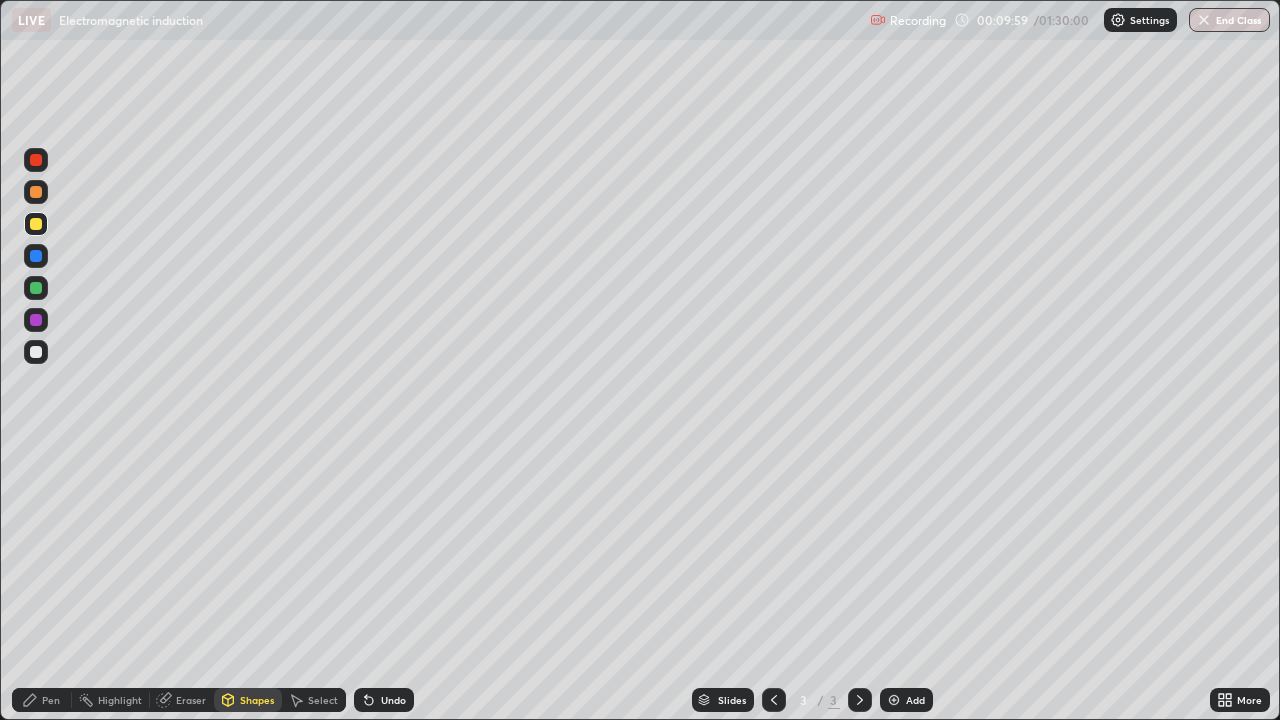 click on "Shapes" at bounding box center [257, 700] 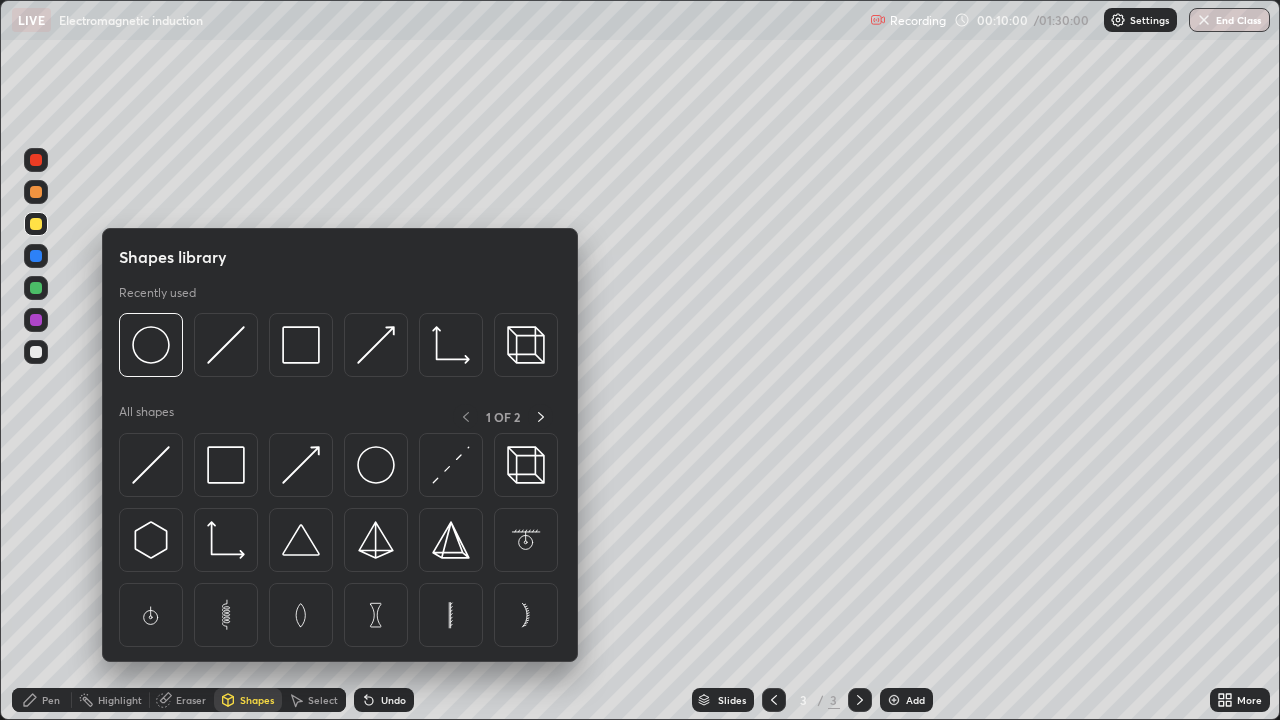 click at bounding box center [151, 465] 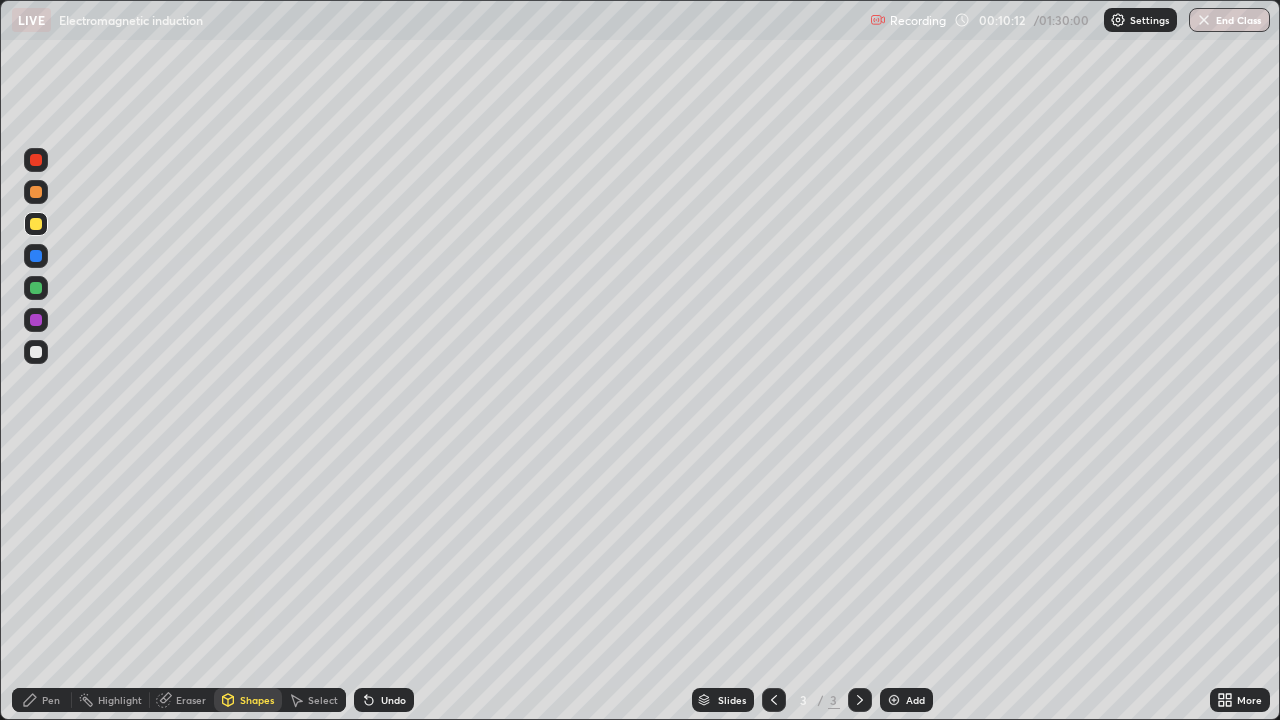 click on "Pen" at bounding box center [42, 700] 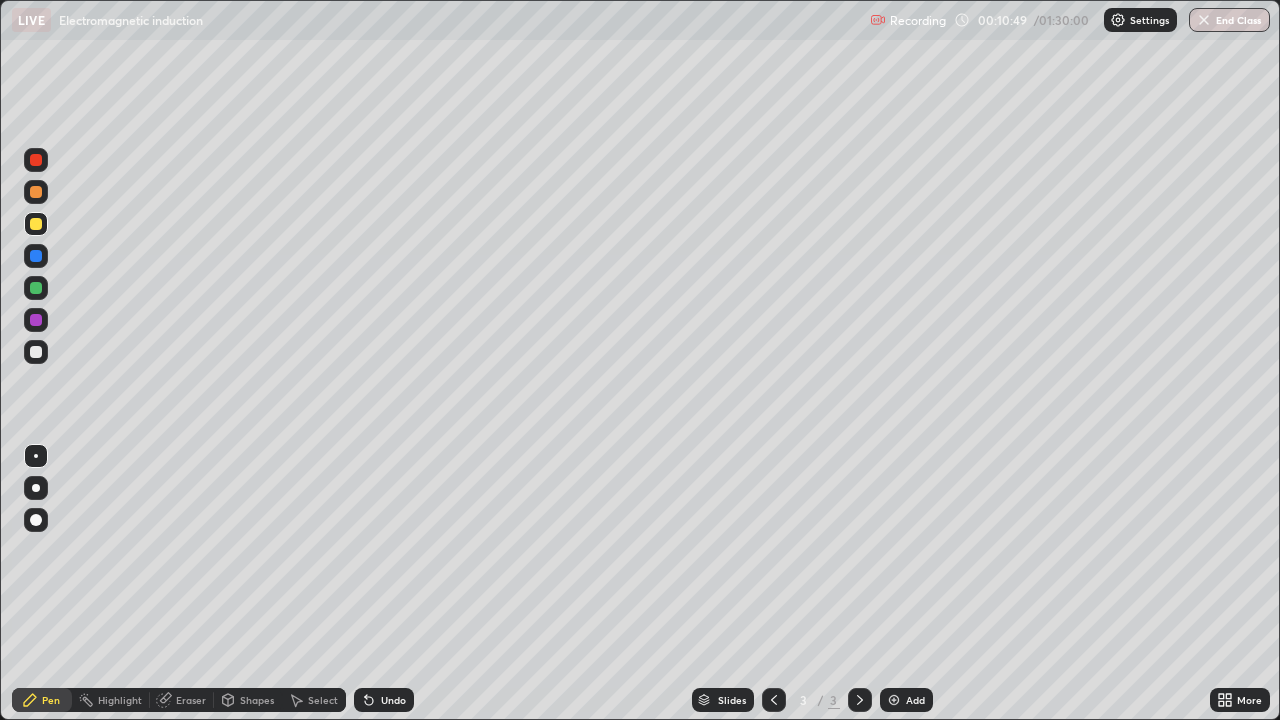 click on "Eraser" at bounding box center [182, 700] 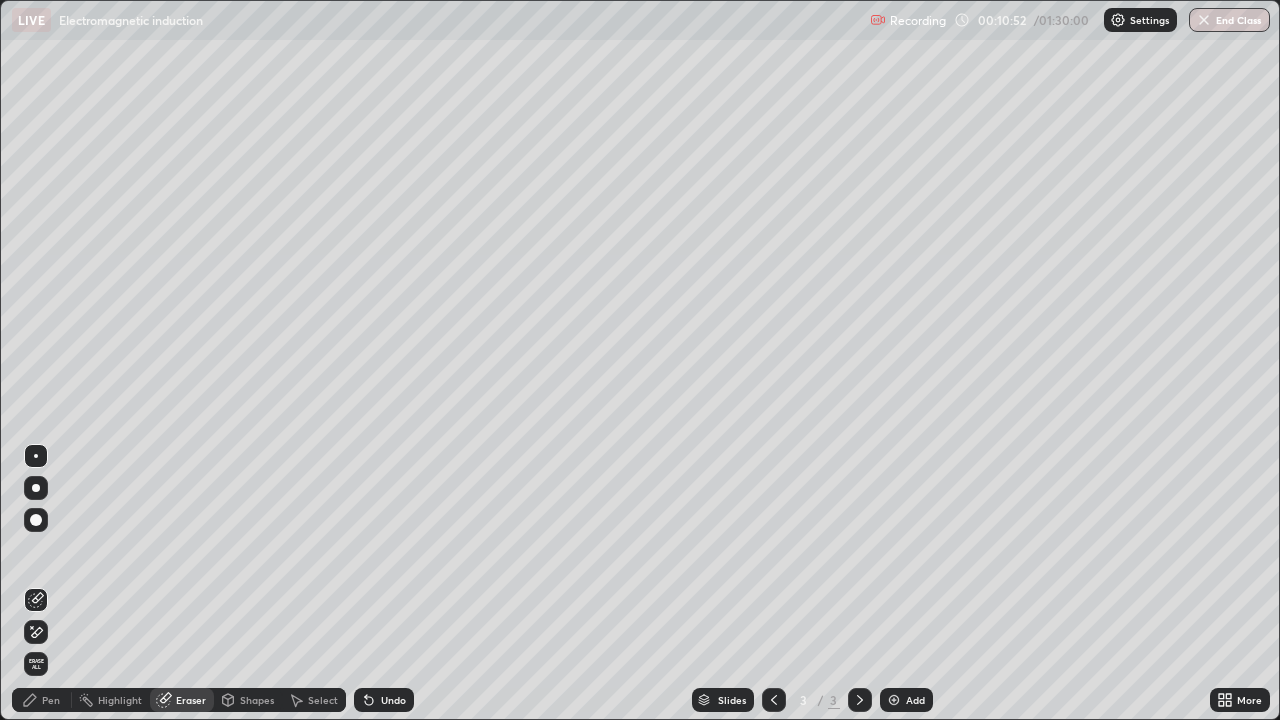 click on "Pen" at bounding box center (51, 700) 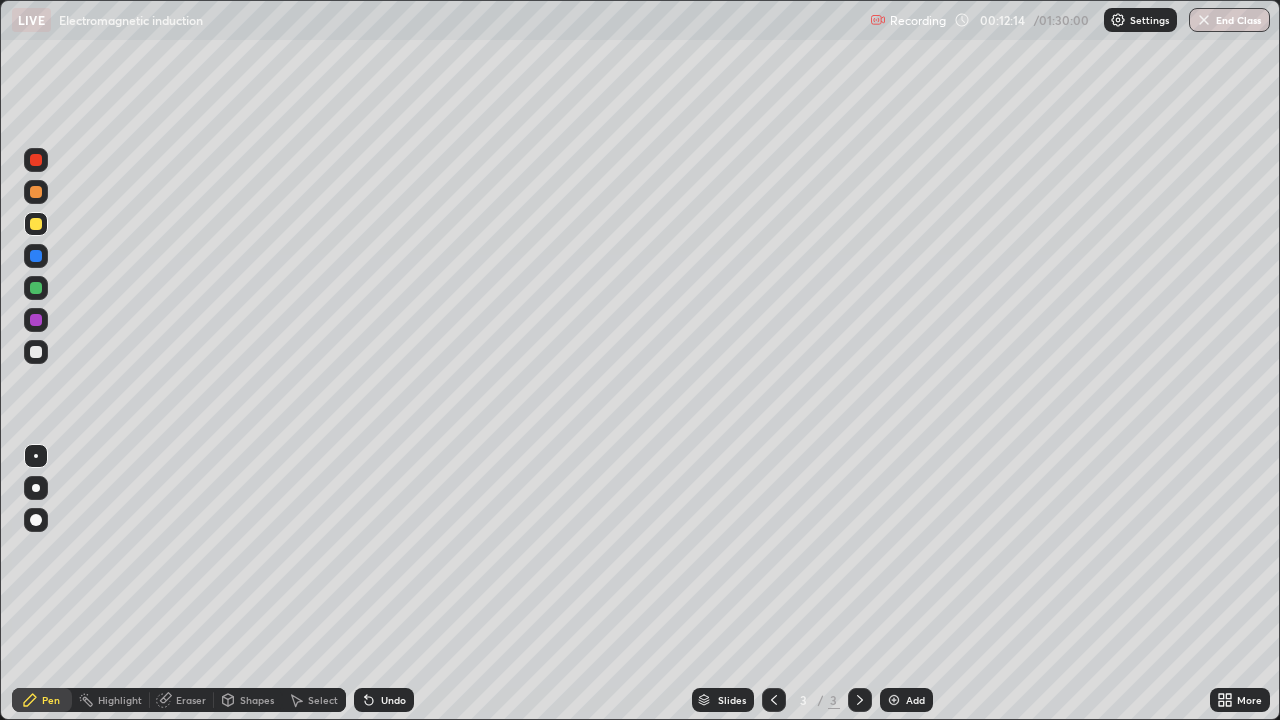 click on "Undo" at bounding box center (393, 700) 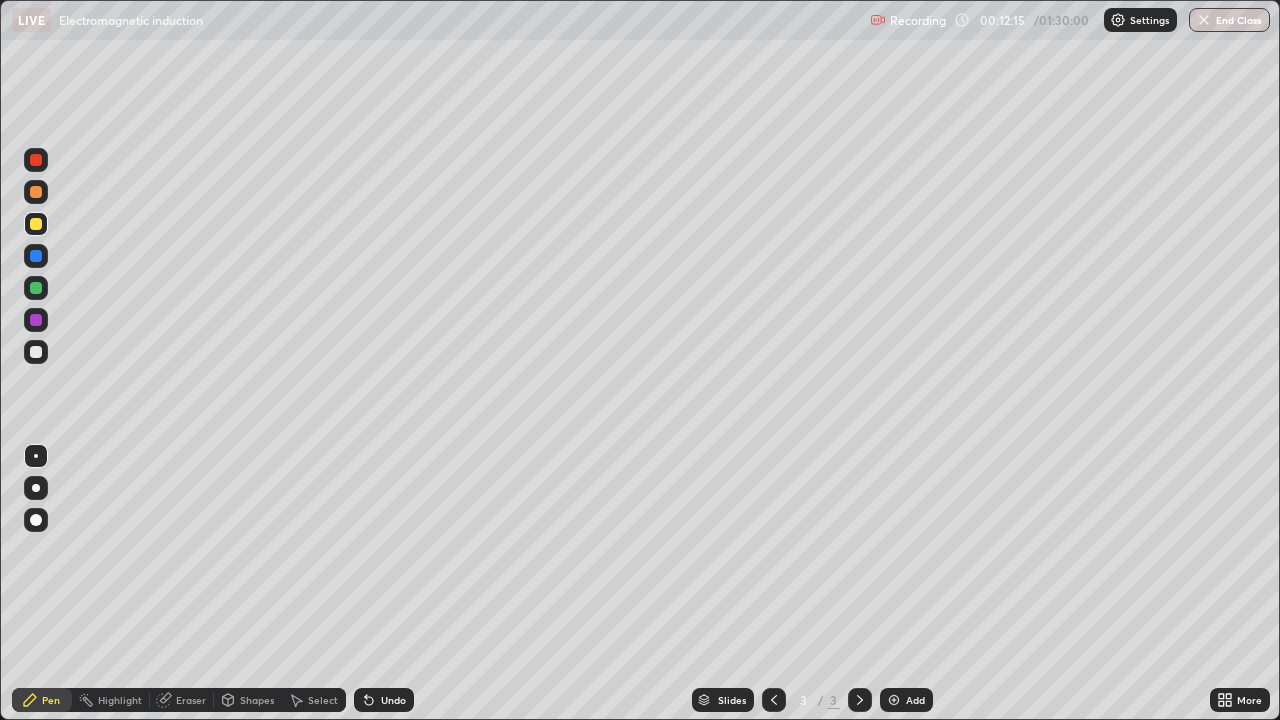 click at bounding box center (36, 288) 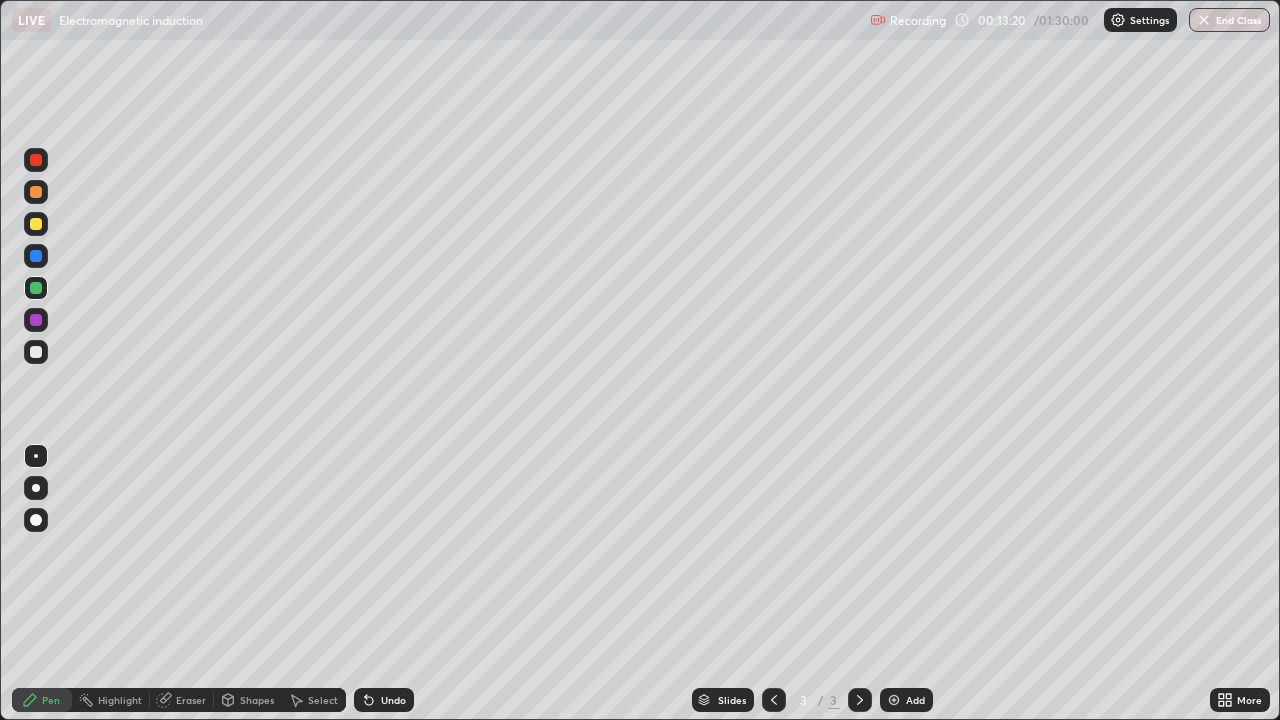 click on "Add" at bounding box center [915, 700] 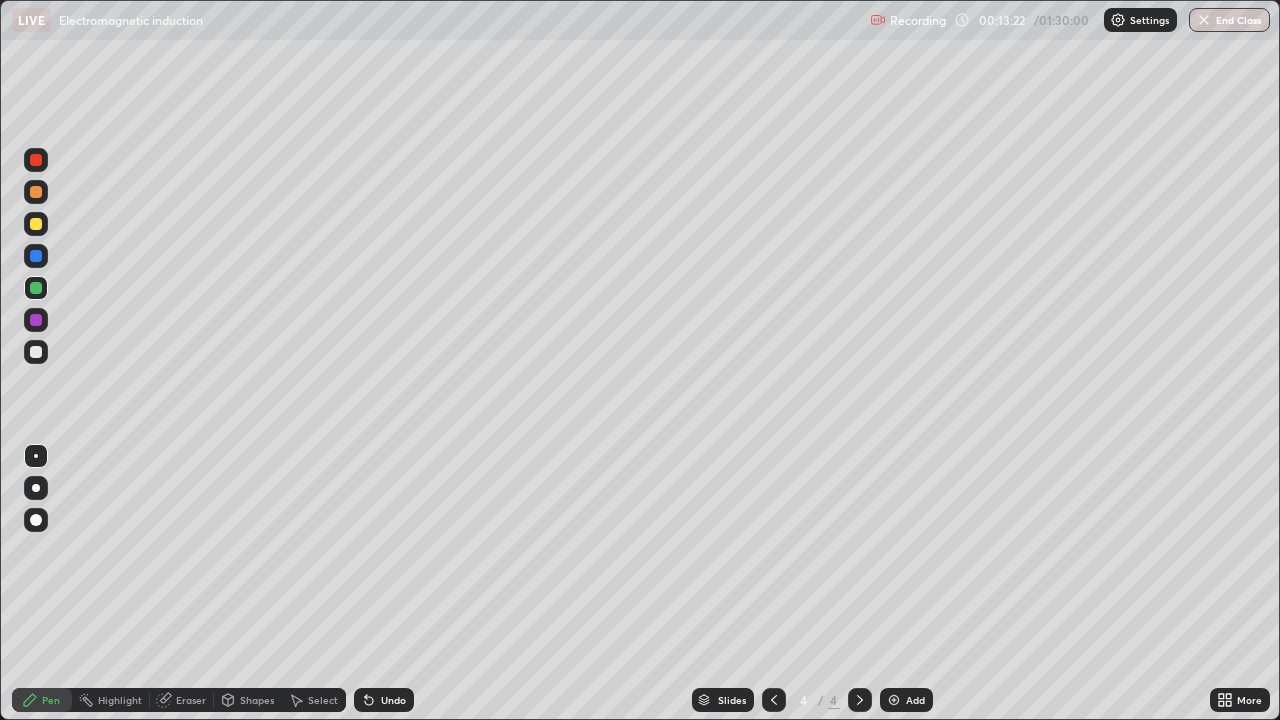 click on "Shapes" at bounding box center (248, 700) 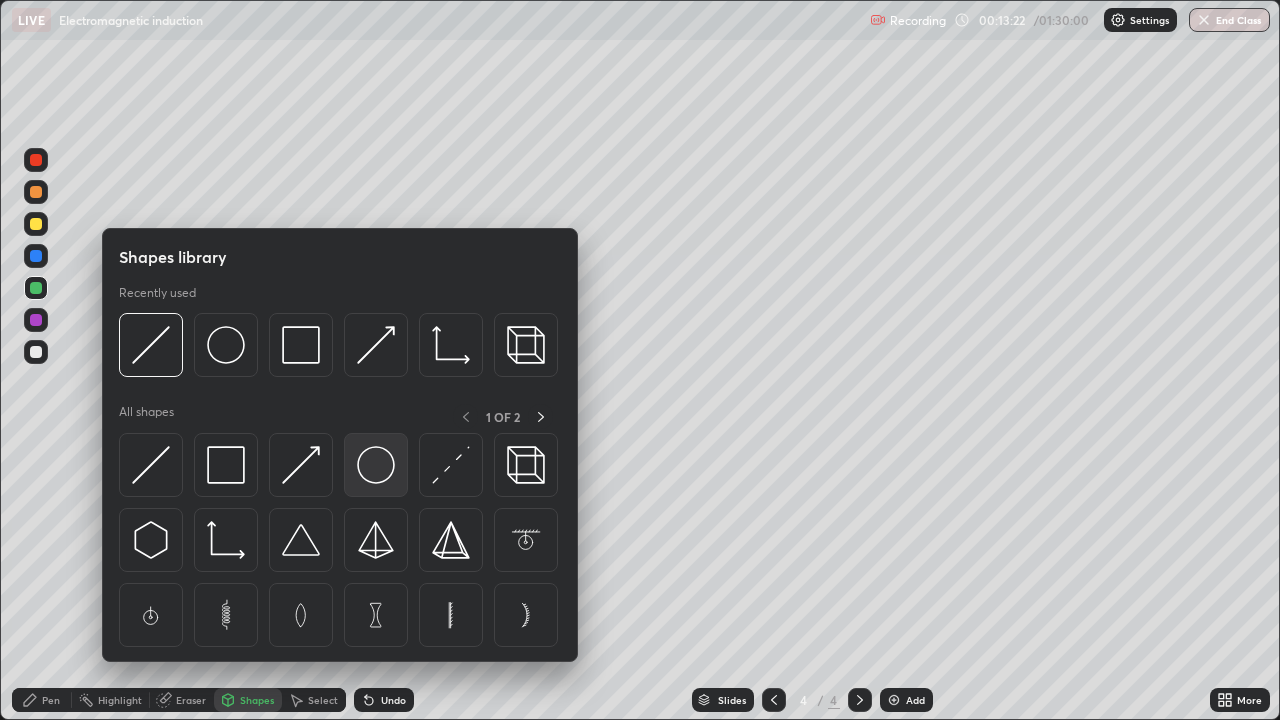 click at bounding box center (376, 465) 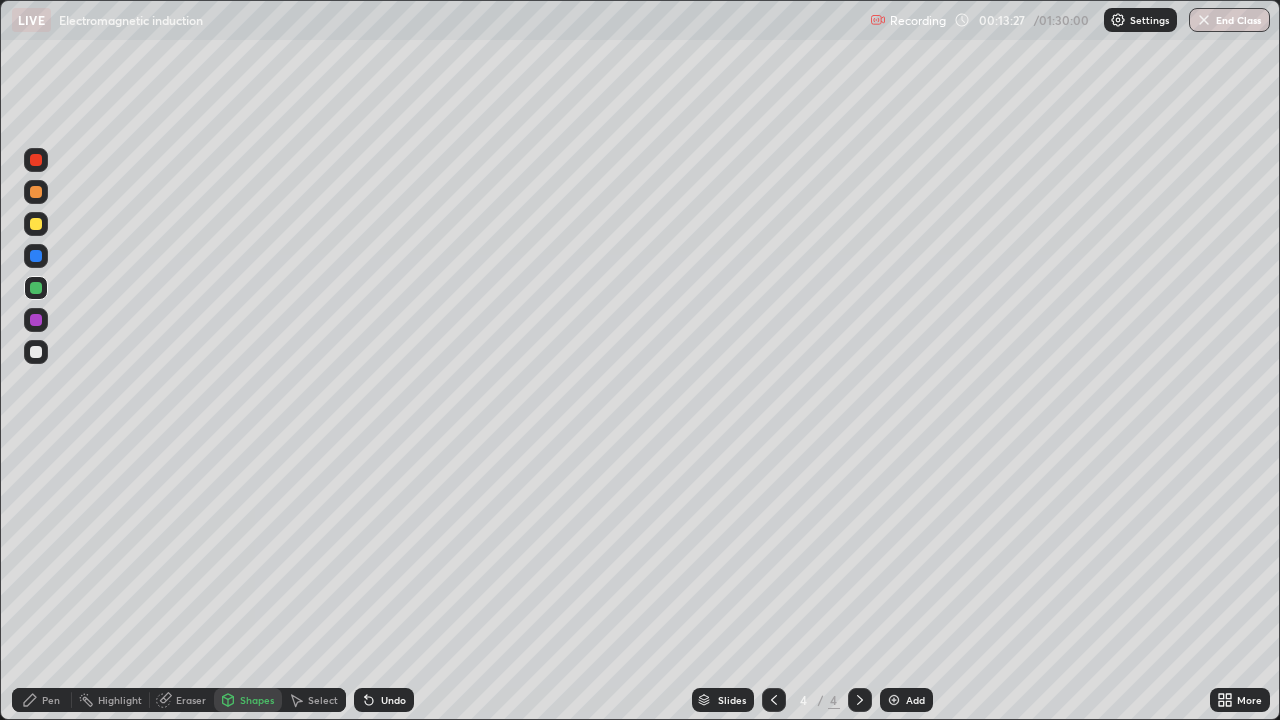 click at bounding box center [36, 256] 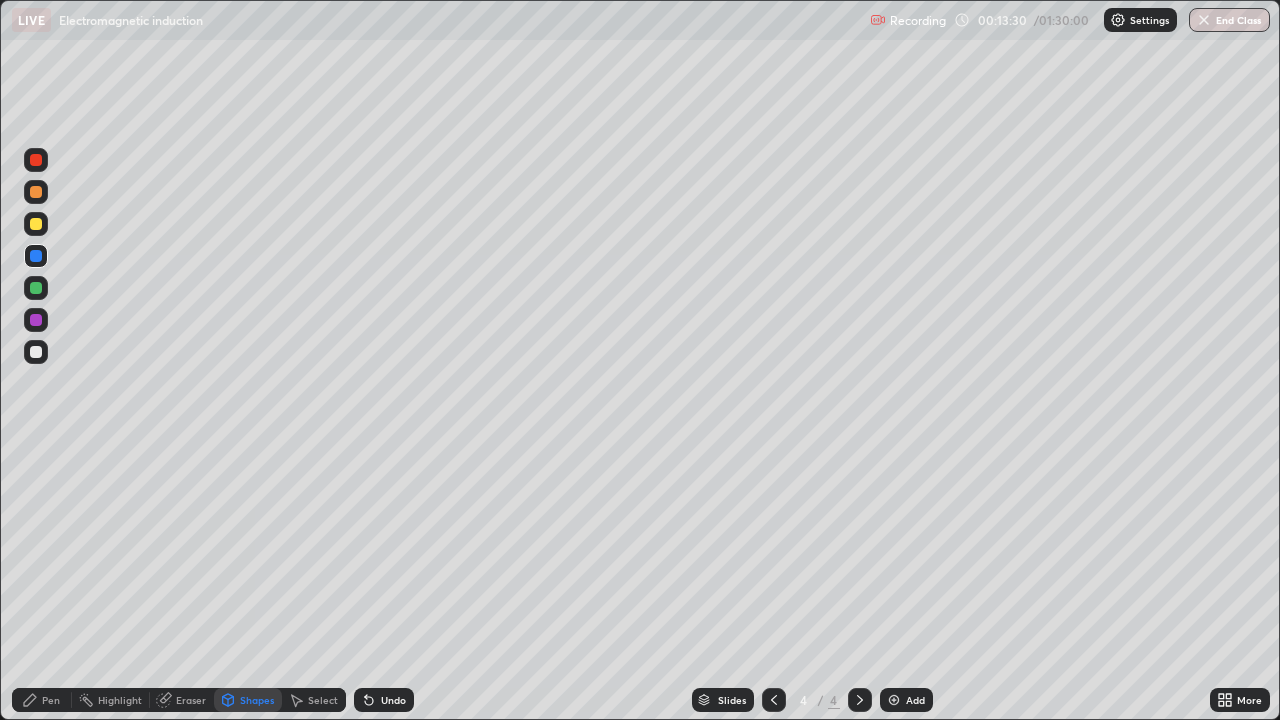 click on "Shapes" at bounding box center (257, 700) 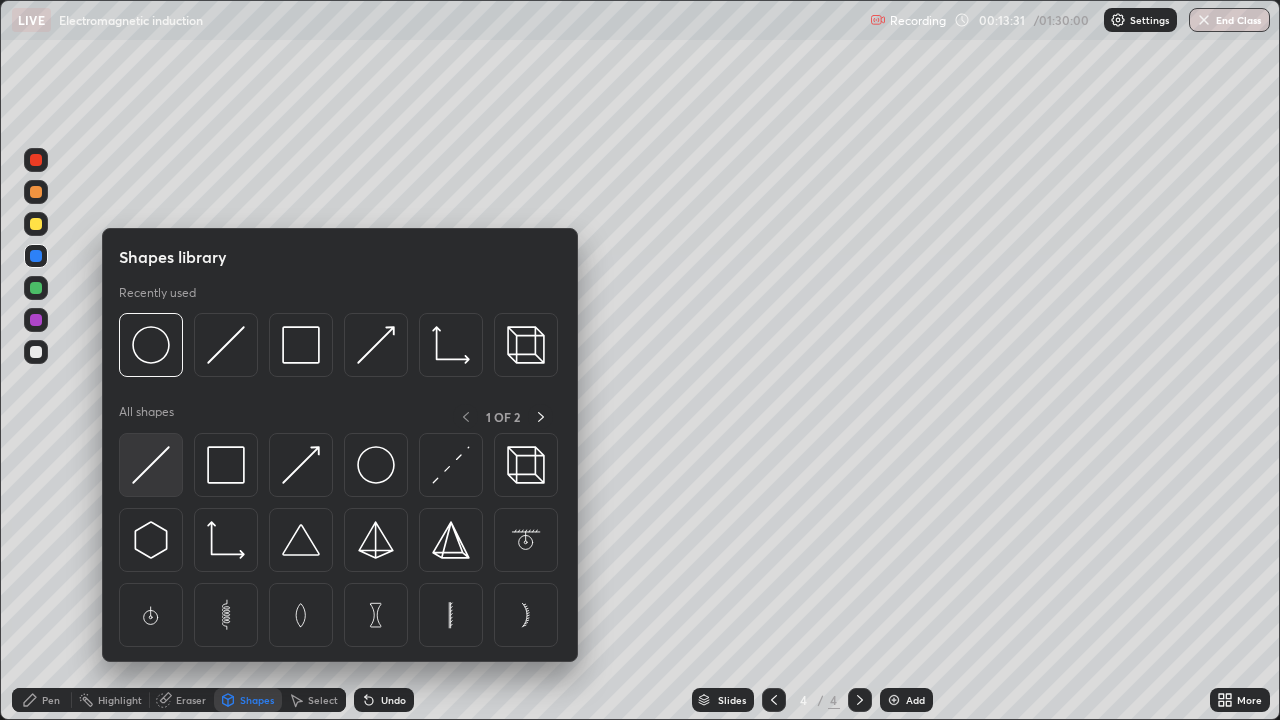 click at bounding box center (151, 465) 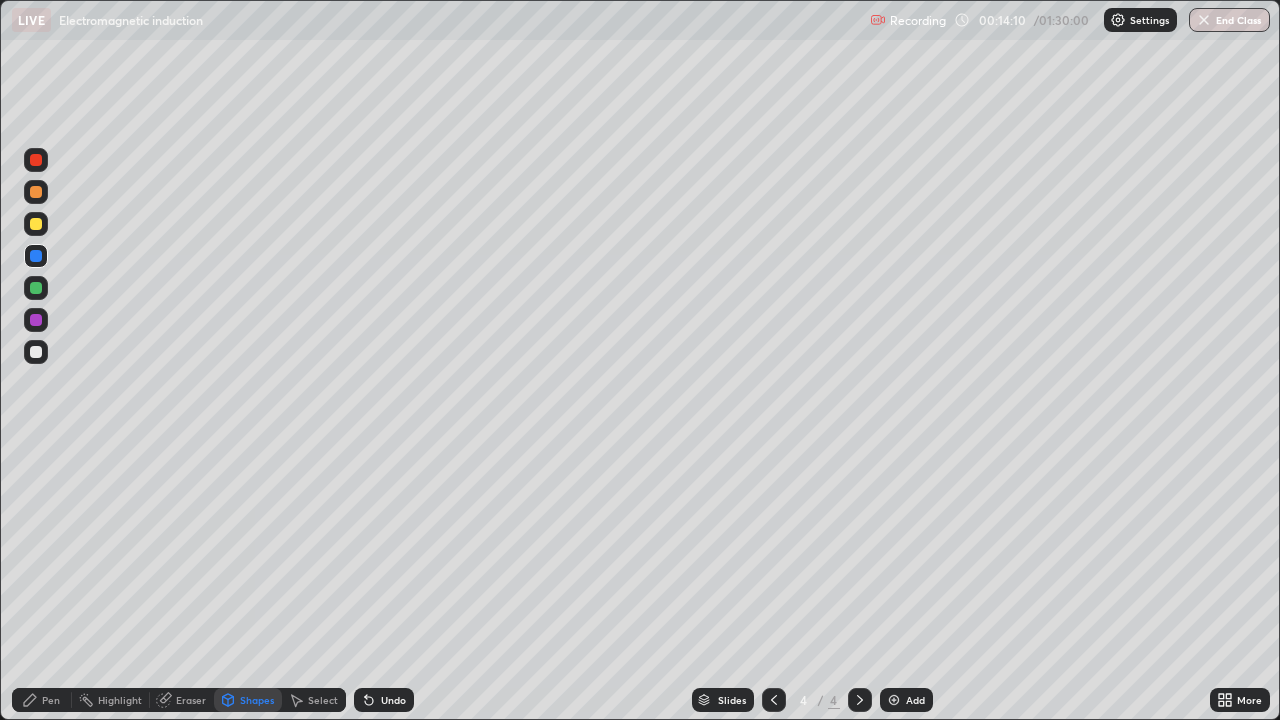 click at bounding box center (36, 224) 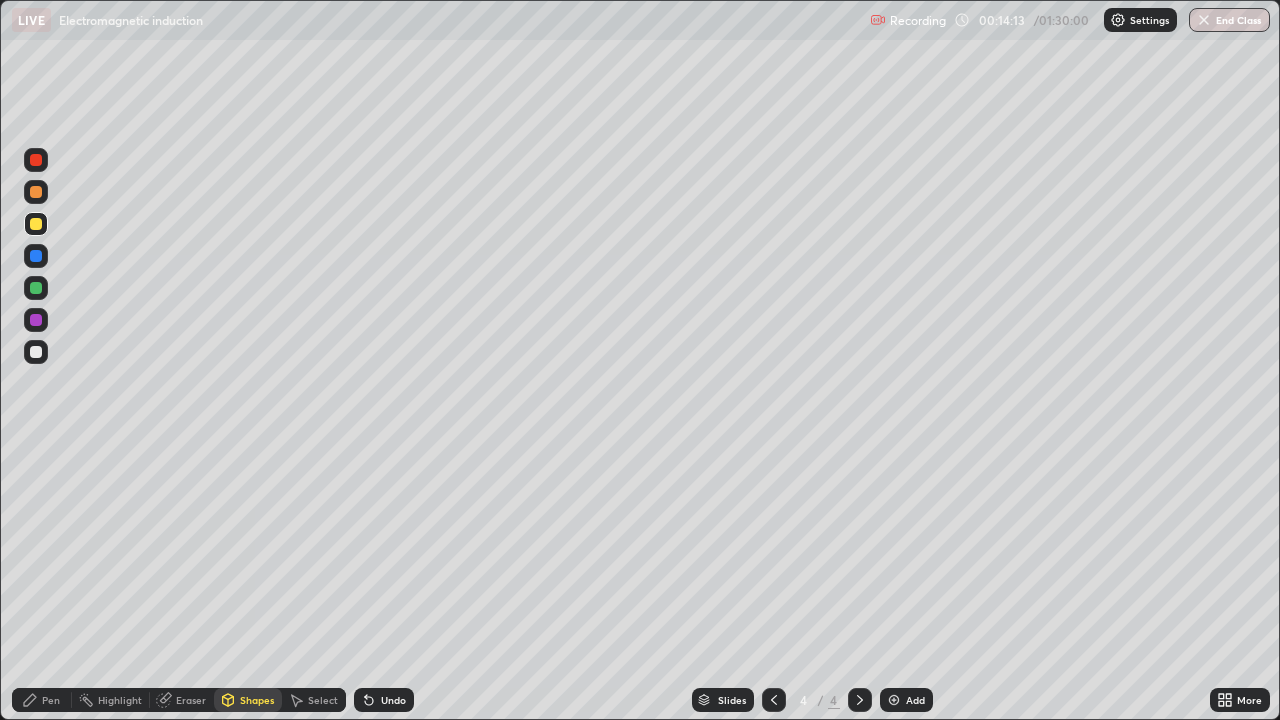 click on "Undo" at bounding box center (393, 700) 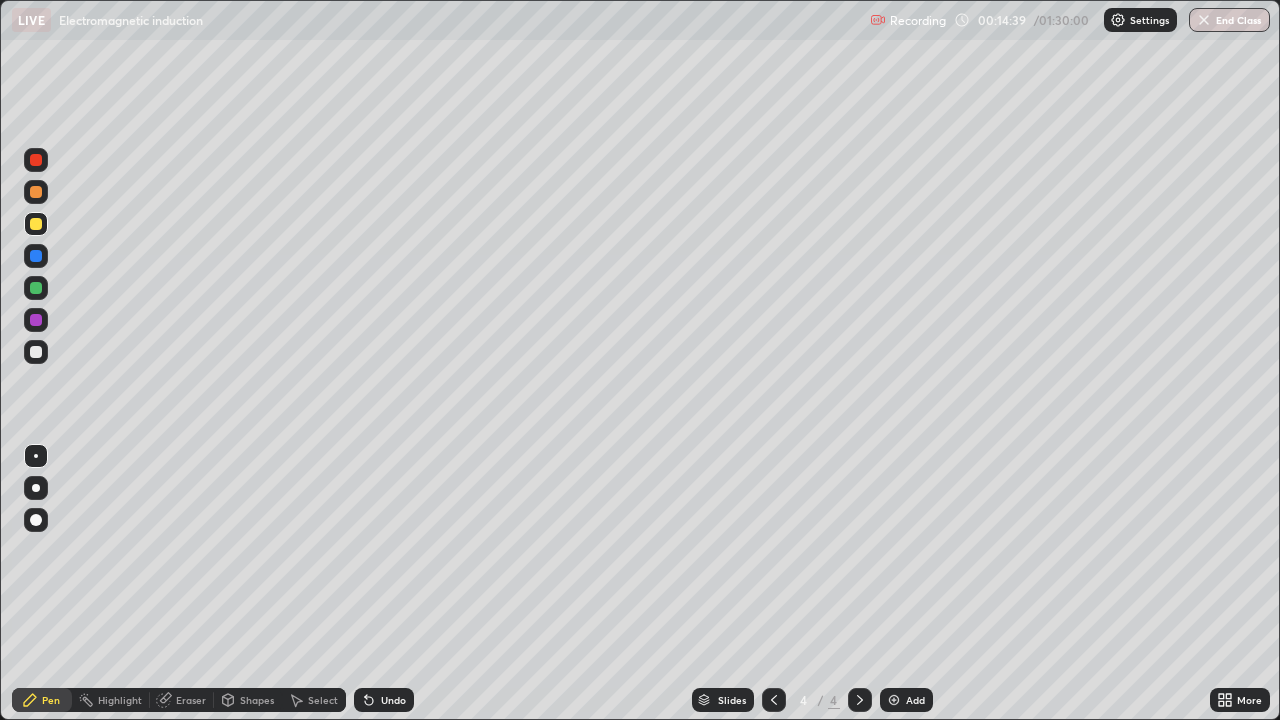 click on "Undo" at bounding box center [393, 700] 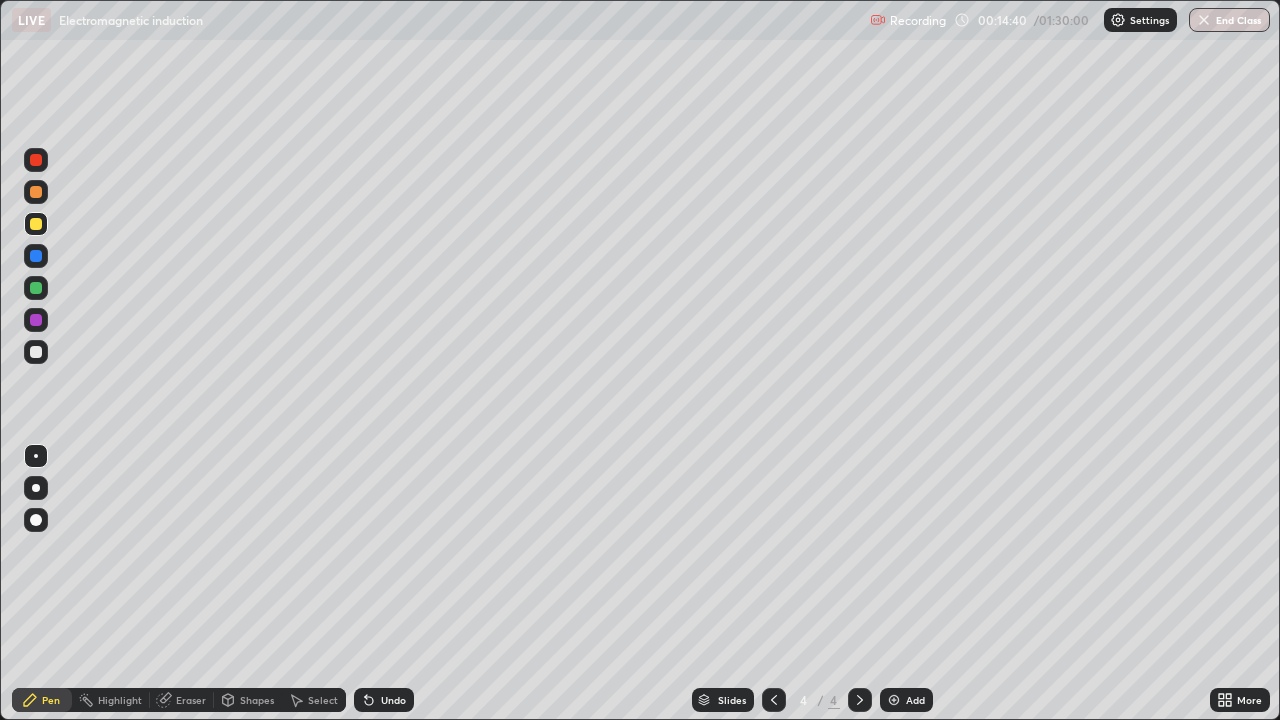 click on "Undo" at bounding box center [393, 700] 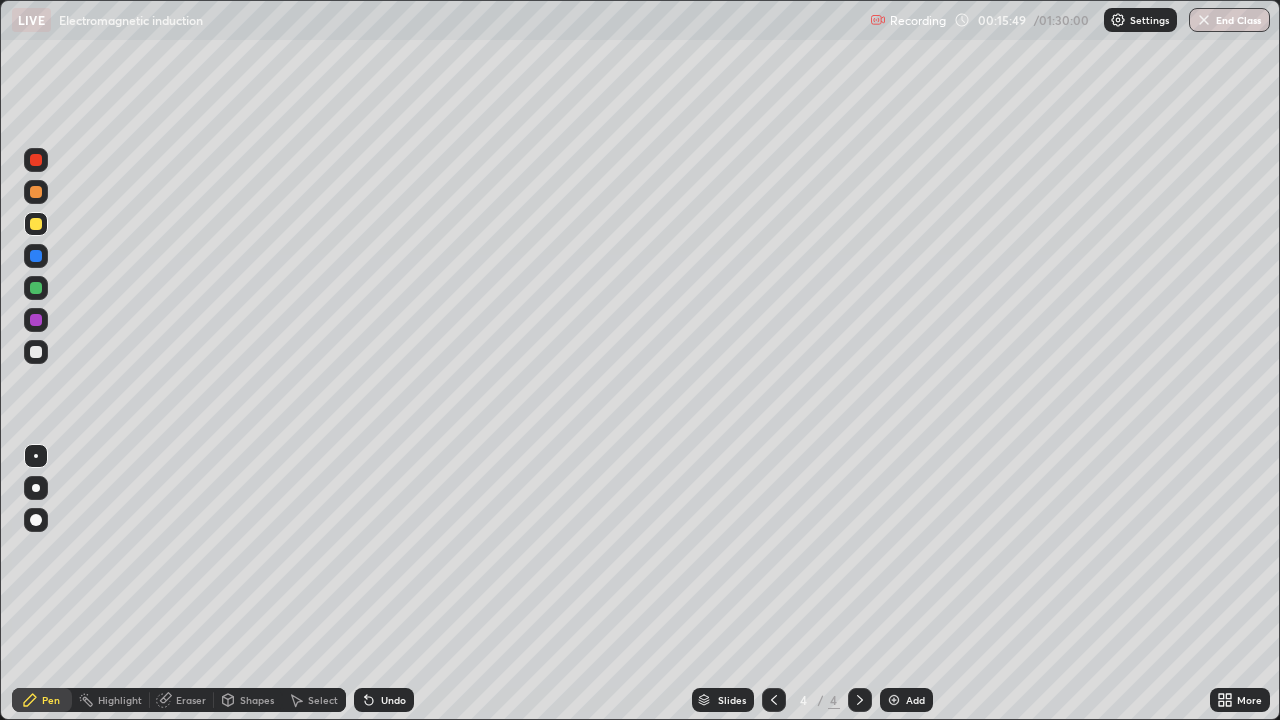 click on "Undo" at bounding box center [393, 700] 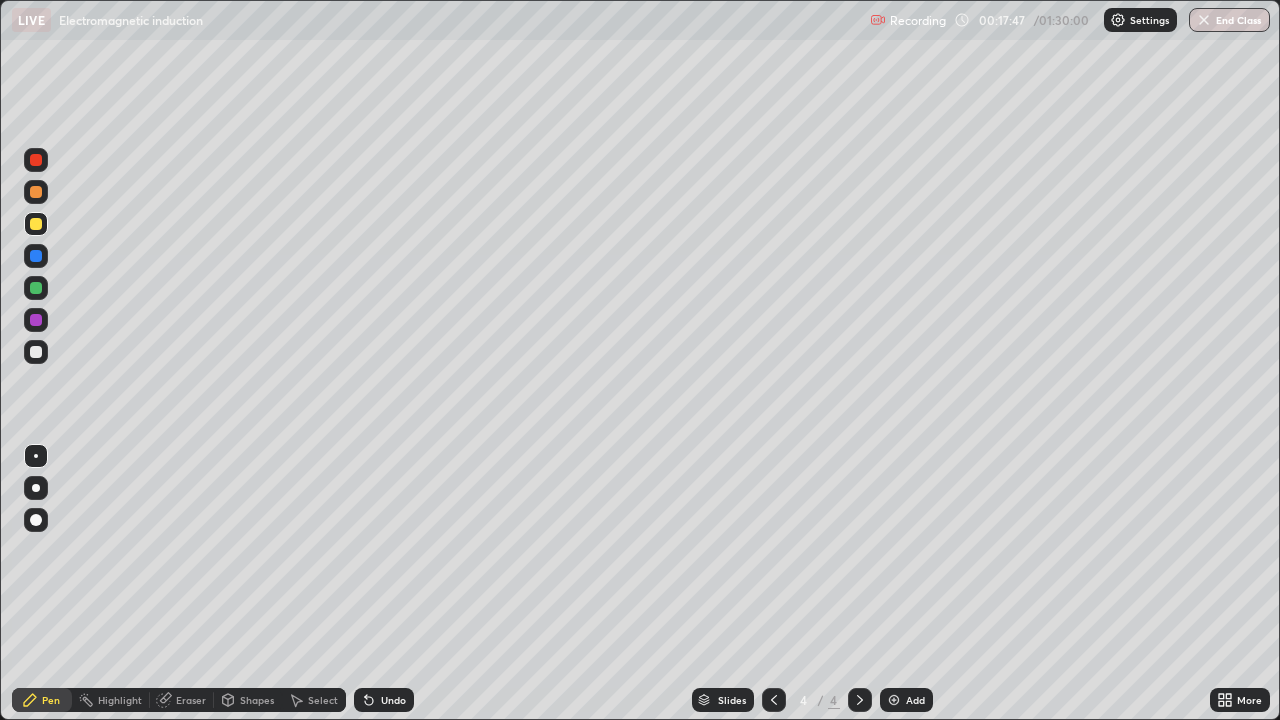 click on "Eraser" at bounding box center (191, 700) 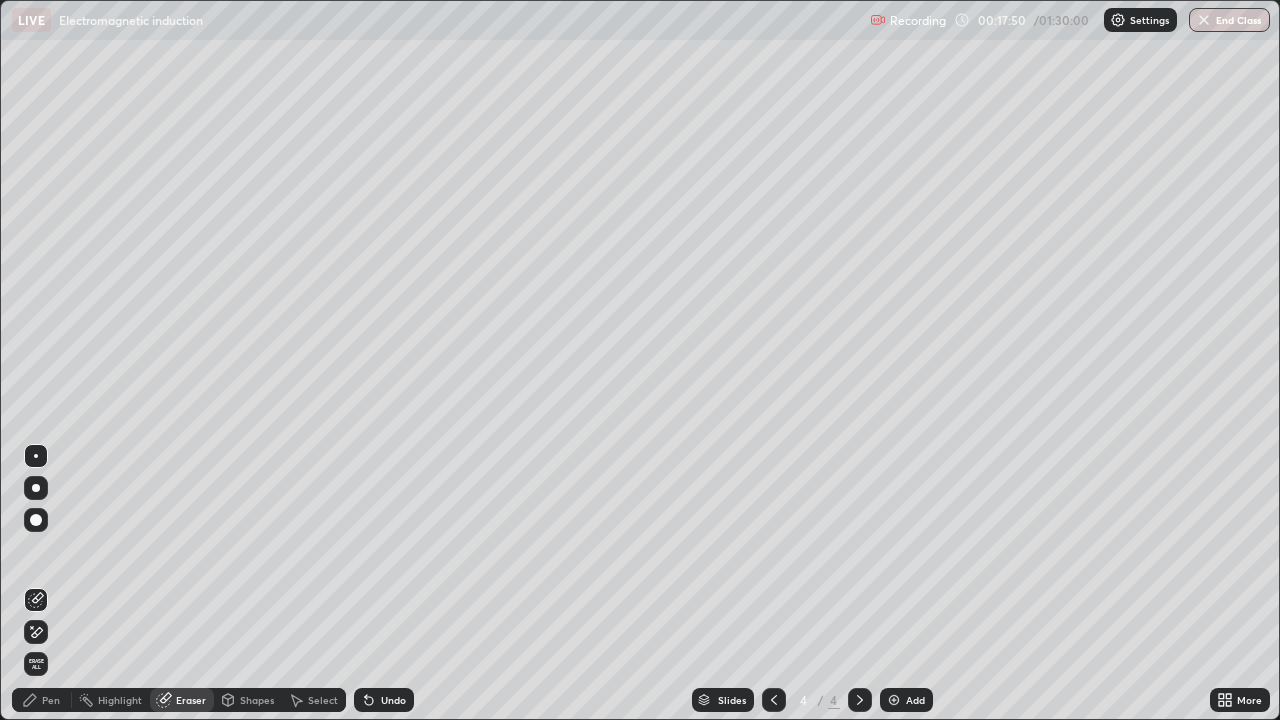 click on "Pen" at bounding box center (51, 700) 